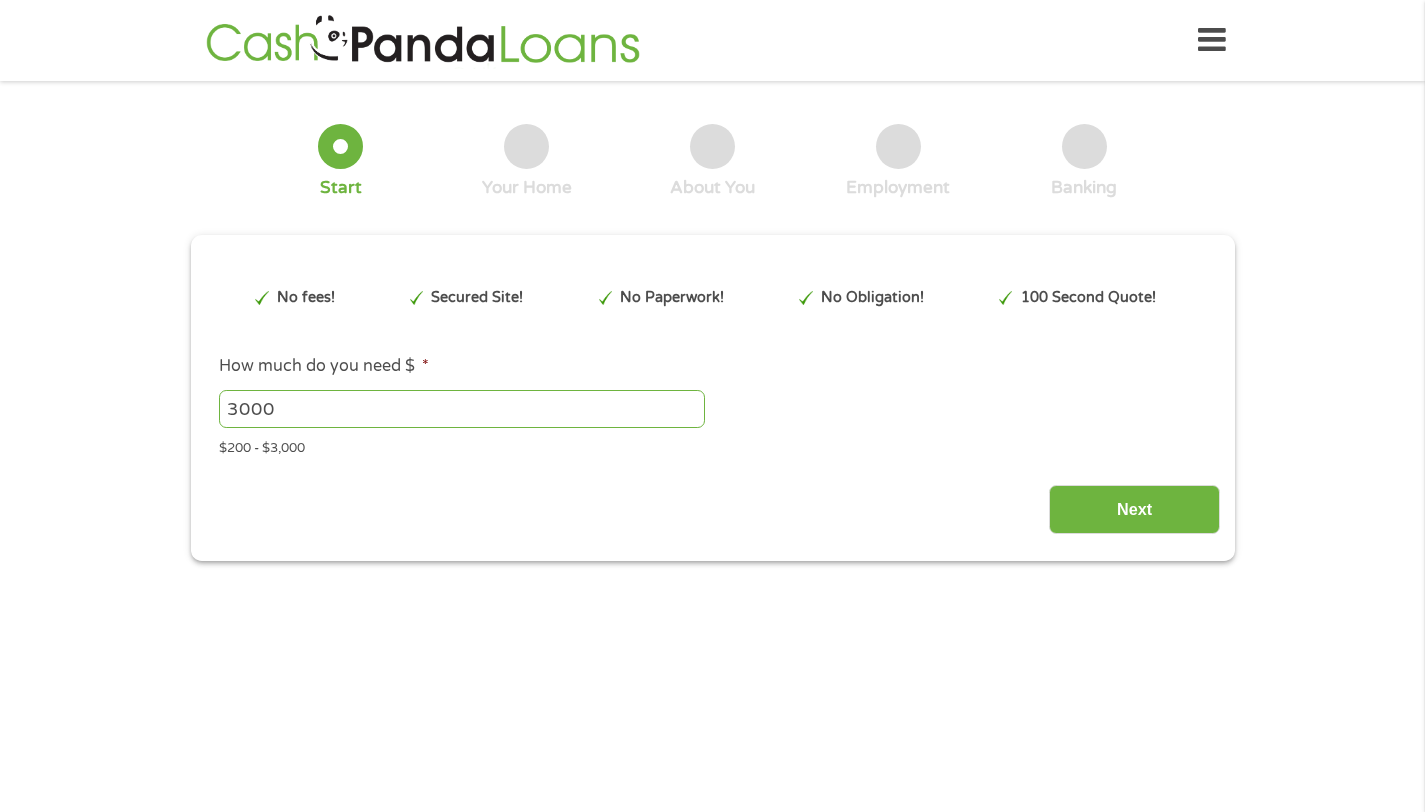 scroll, scrollTop: 0, scrollLeft: 0, axis: both 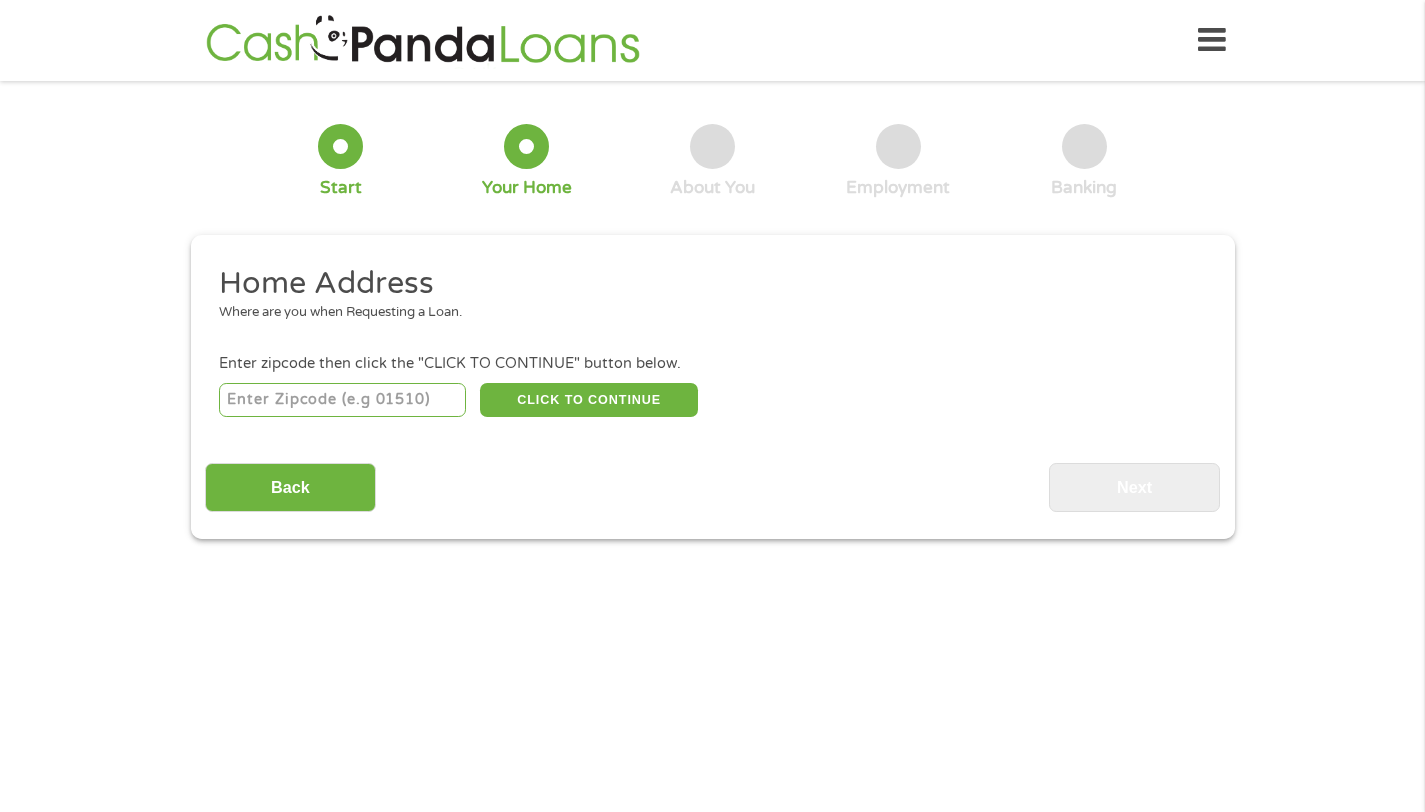 click at bounding box center [342, 400] 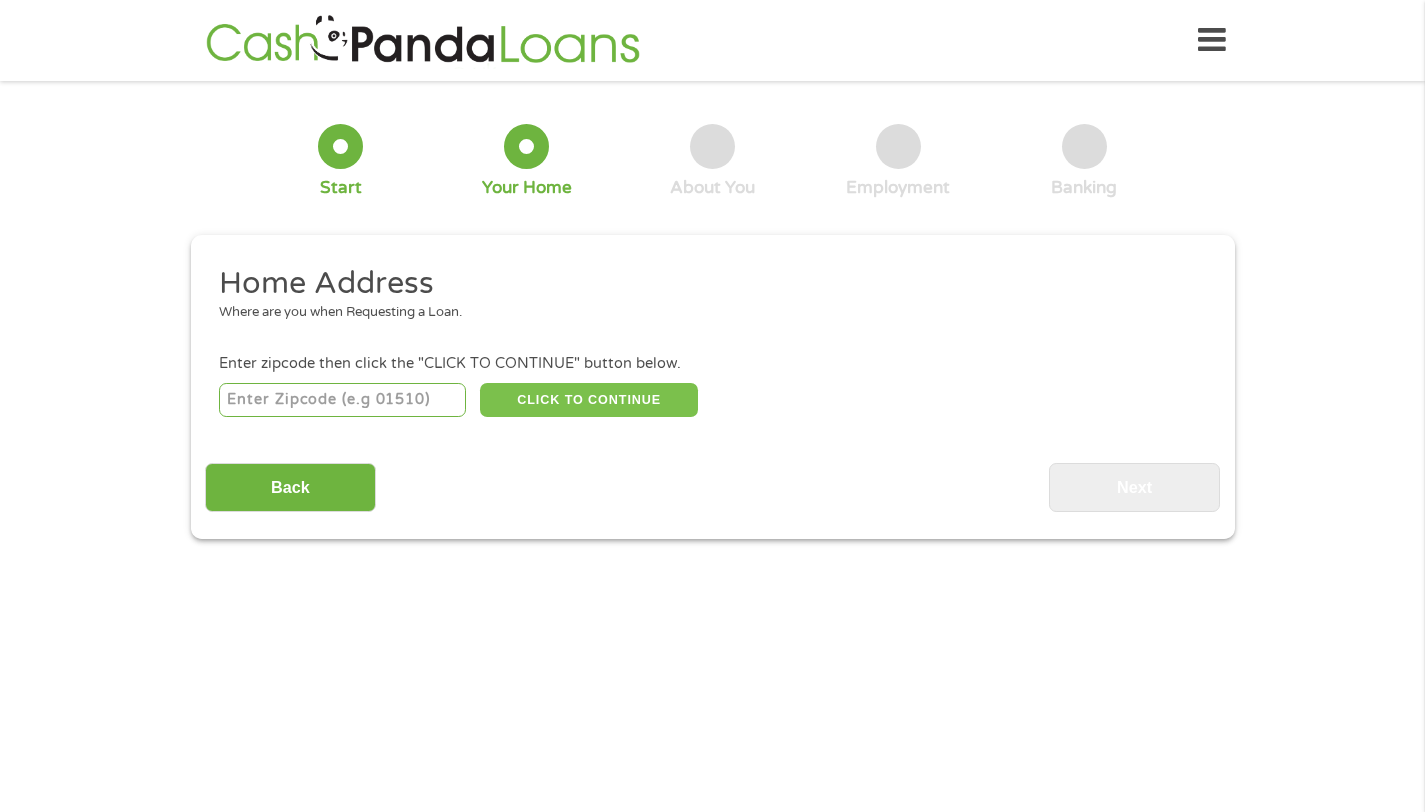 click on "CLICK TO CONTINUE" at bounding box center (589, 400) 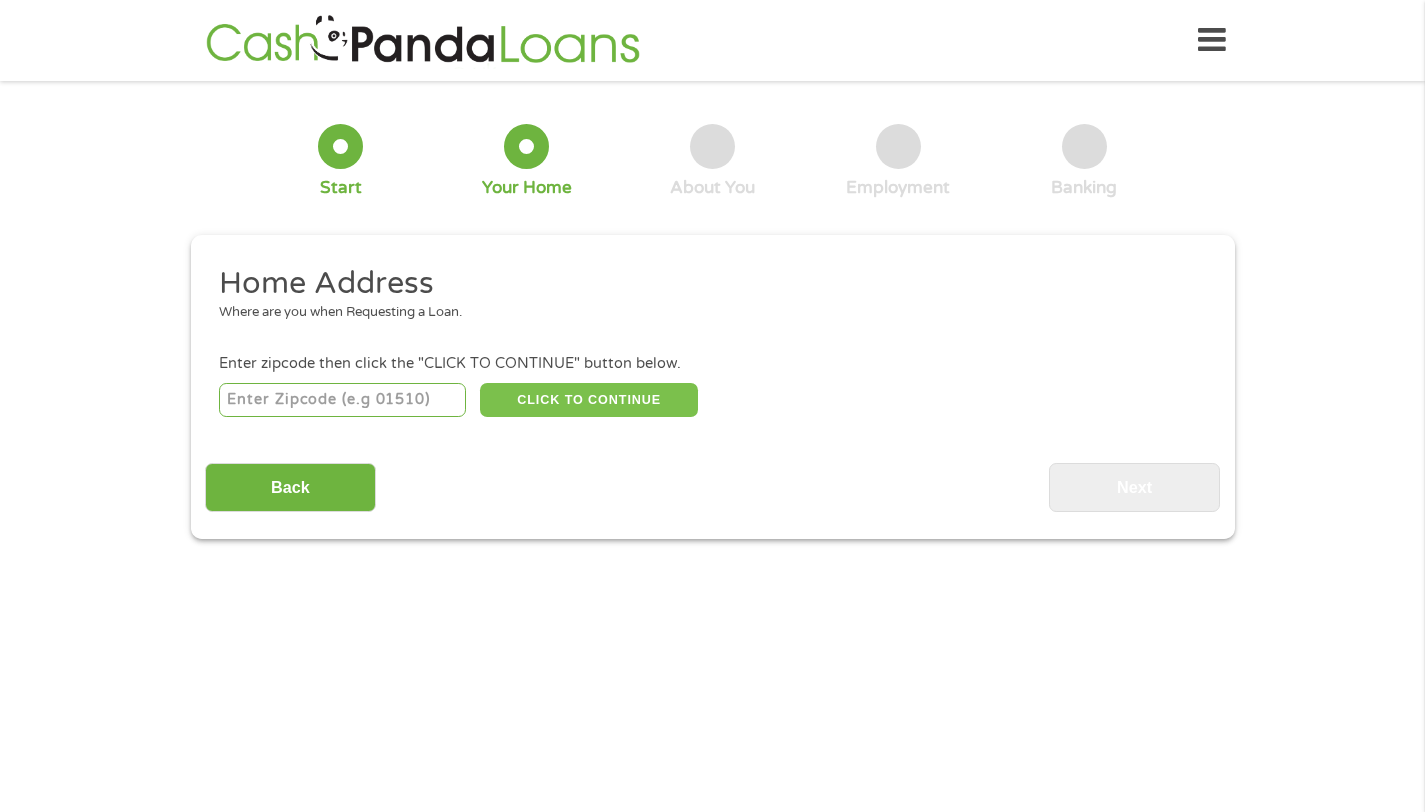 type on "[POSTAL_CODE]" 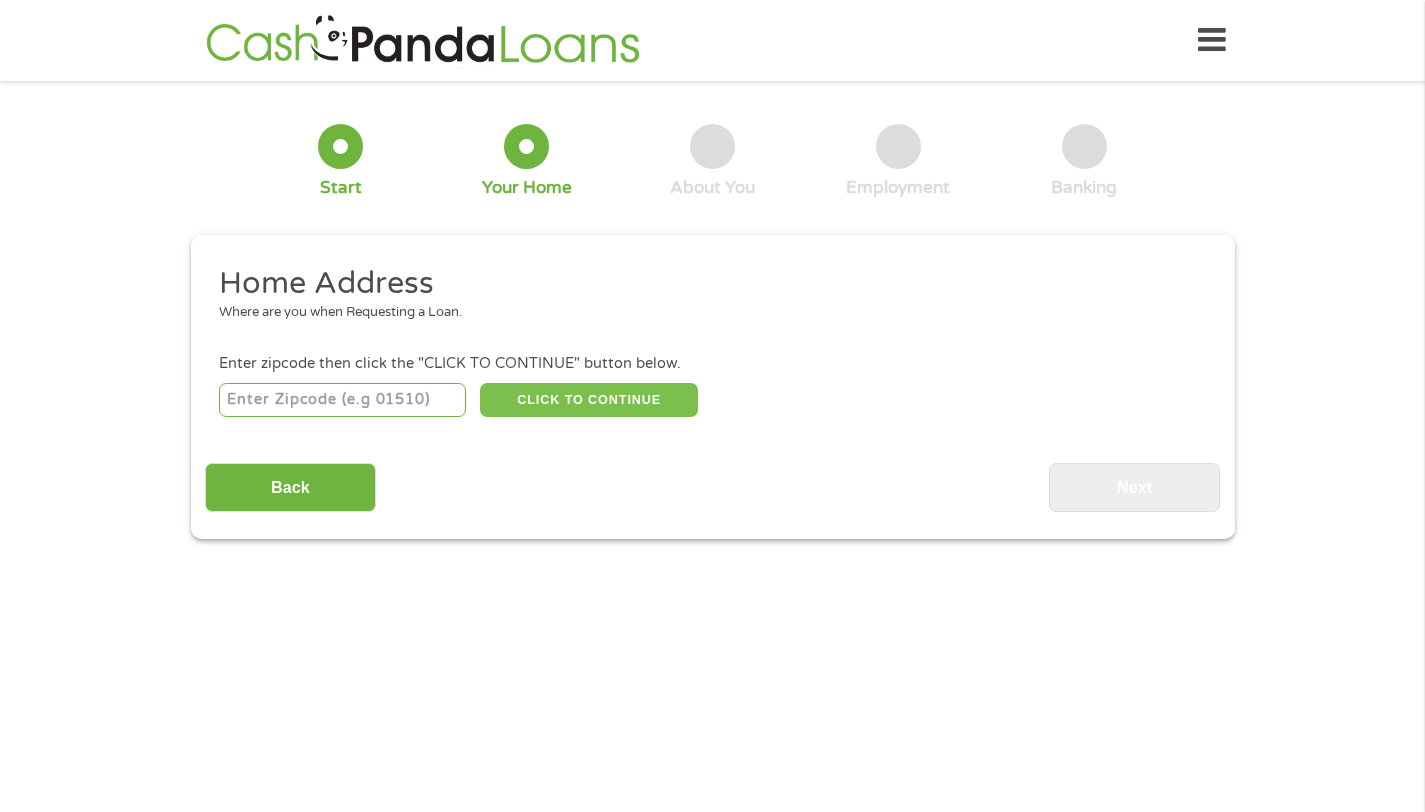 type on "[FIRST]" 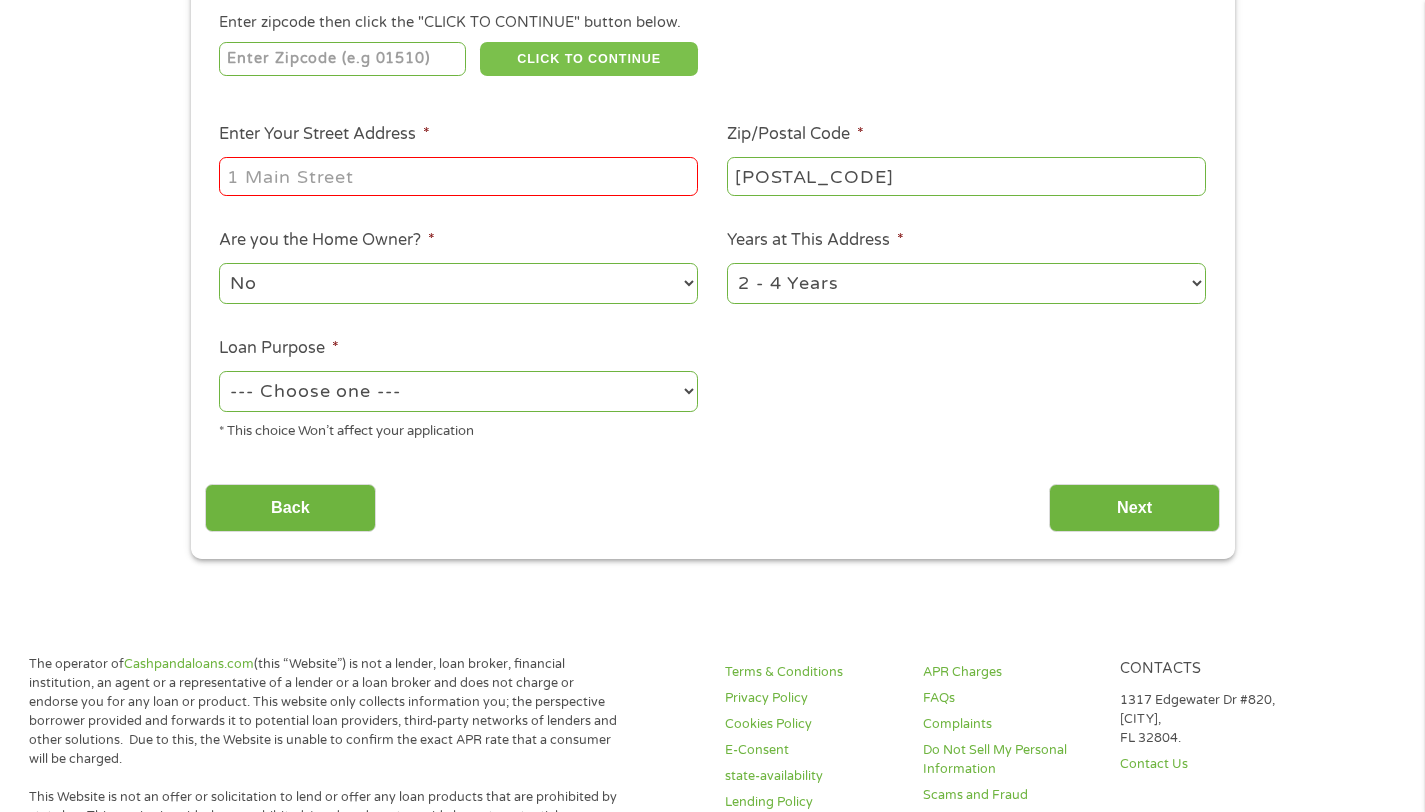 scroll, scrollTop: 349, scrollLeft: 0, axis: vertical 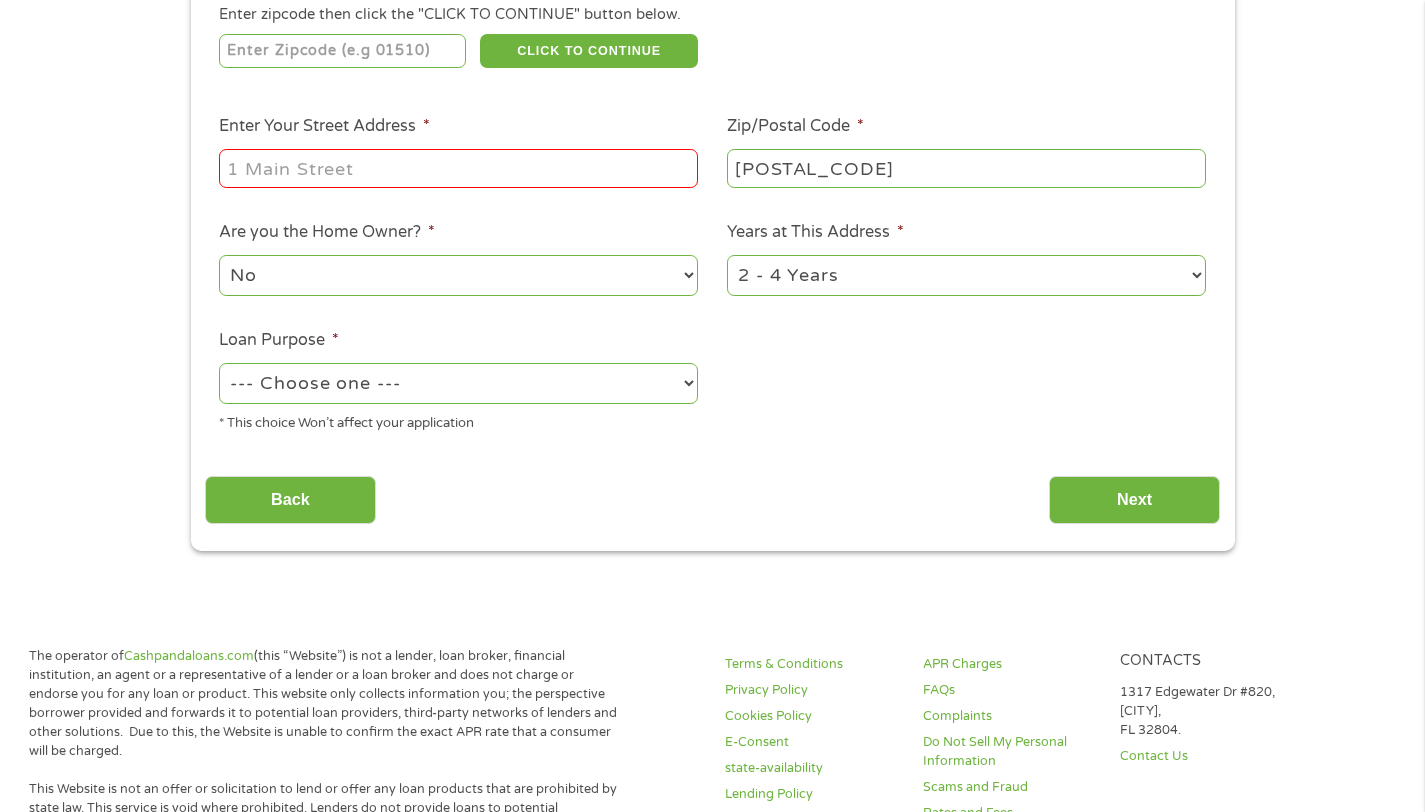 click on "Enter Your Street Address *" at bounding box center [458, 168] 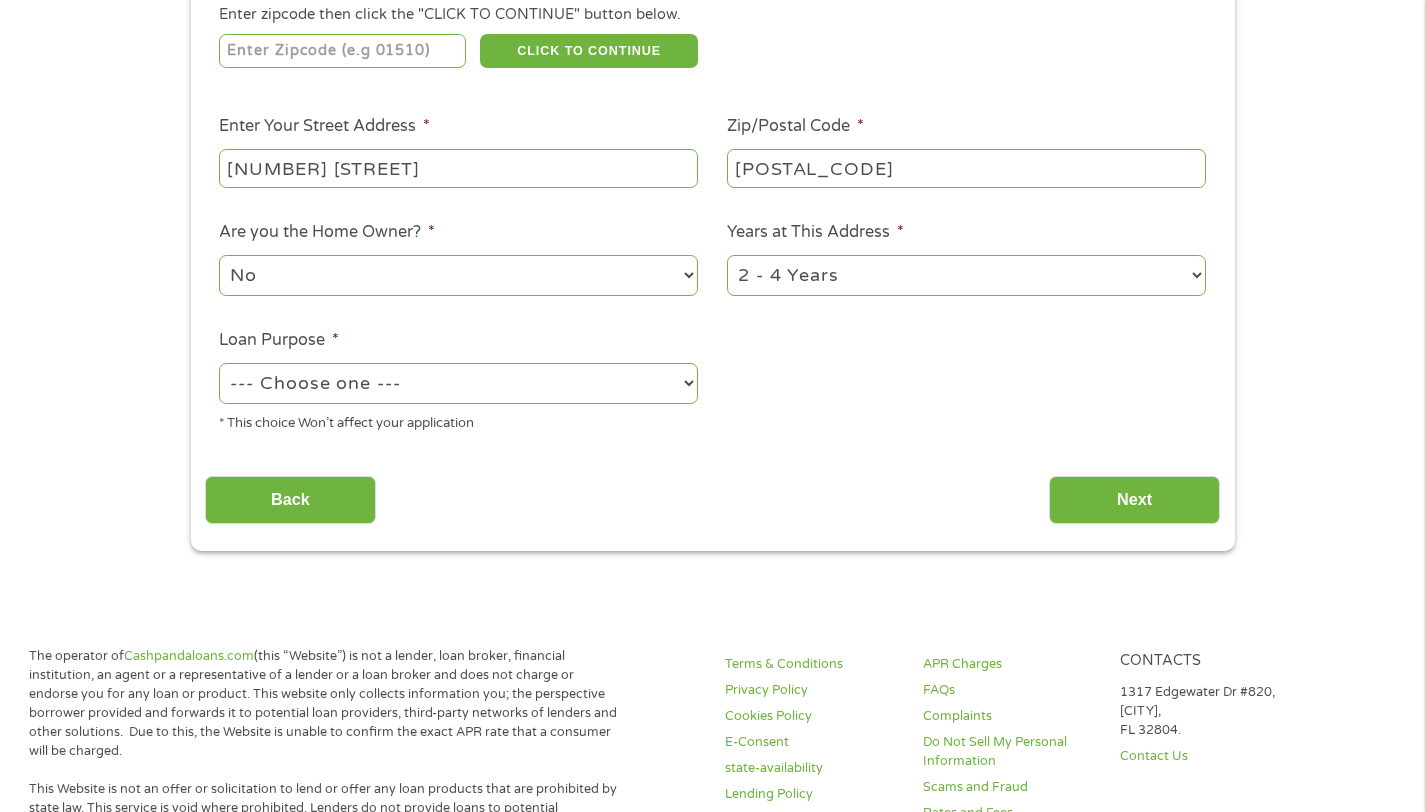 click on "Home Address Where are you when Requesting a Loan.
Enter zipcode then click the "CLICK TO CONTINUE" button below.
[POSTAL_CODE]
CLICK TO CONTINUE
Please recheck your Zipcode, it seems to be Incorrect Enter Your Street Address * [NUMBER] [STREET] Zip/Postal Code * [POSTAL_CODE] This field is hidden when viewing the form City * [CITY] This field is hidden when viewing the form State * [STATE] Are you the Home Owner? * No Yes Years at This Address * 1 Year or less 1 - 2 Years 2 - 4 Years Over 4 Years Loan Purpose * --- Choose one --- Pay Bills Debt Consolidation" at bounding box center (712, 182) 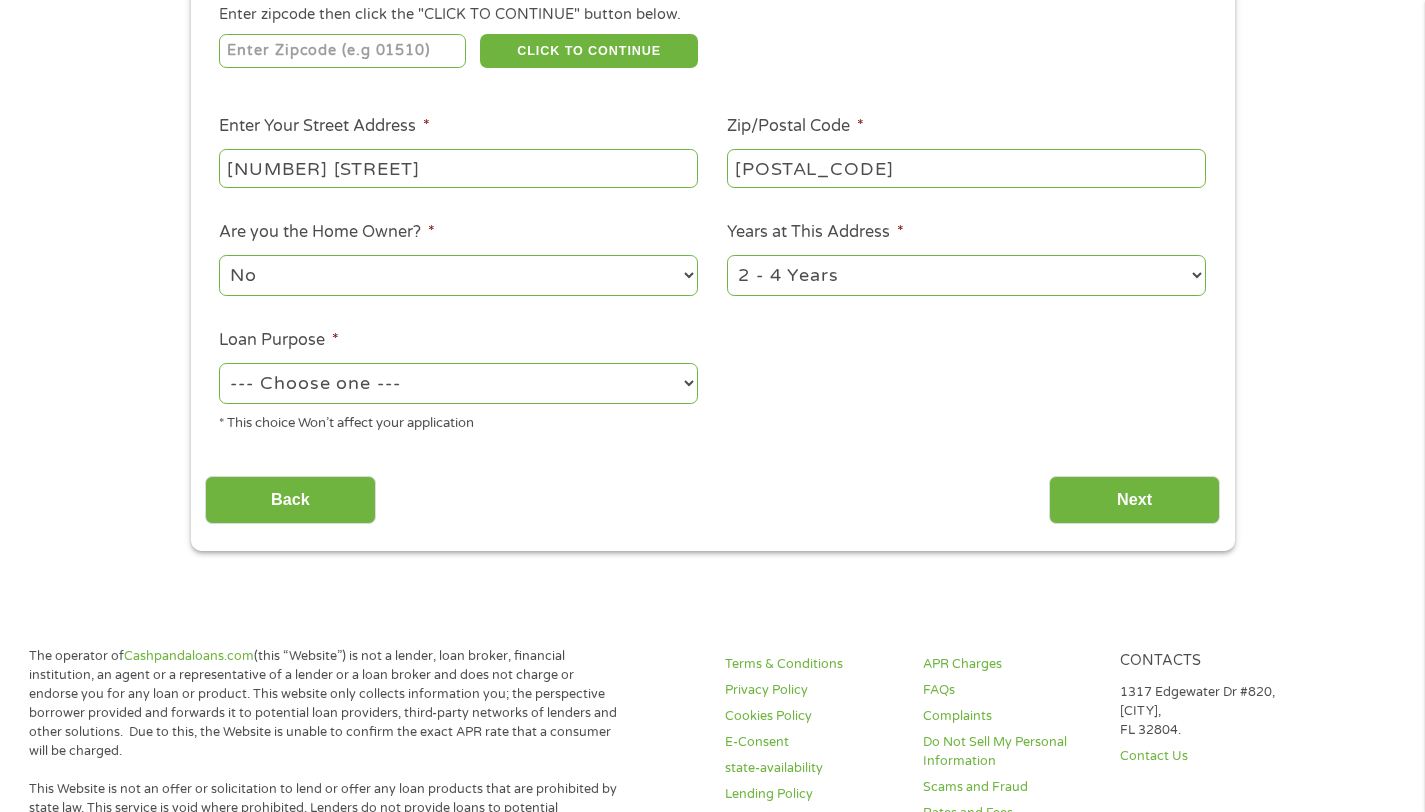 click on "--- Choose one --- Pay Bills Debt Consolidation Home Improvement Major Purchase Car Loan Short Term Cash Medical Expenses Other" at bounding box center [458, 383] 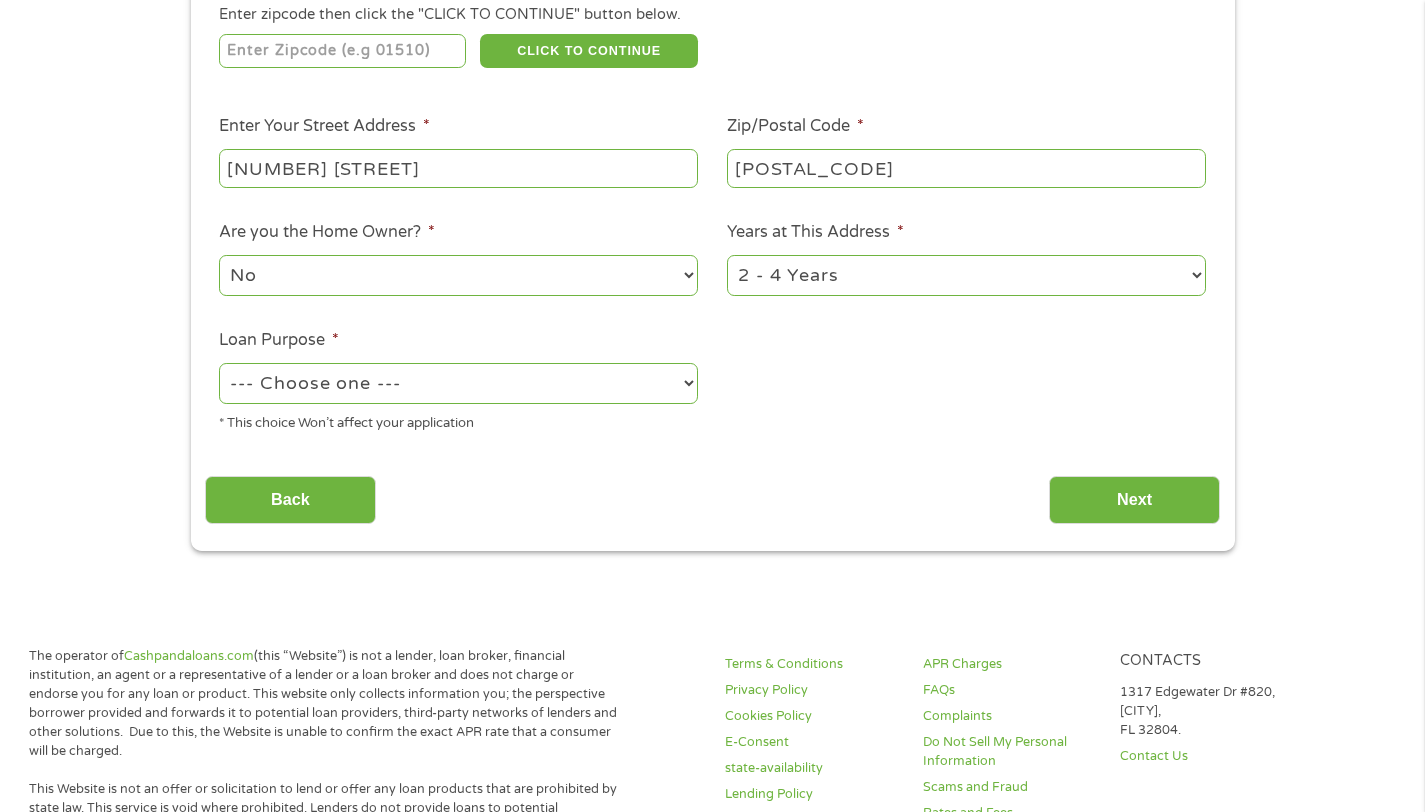 select on "debtconsolidation" 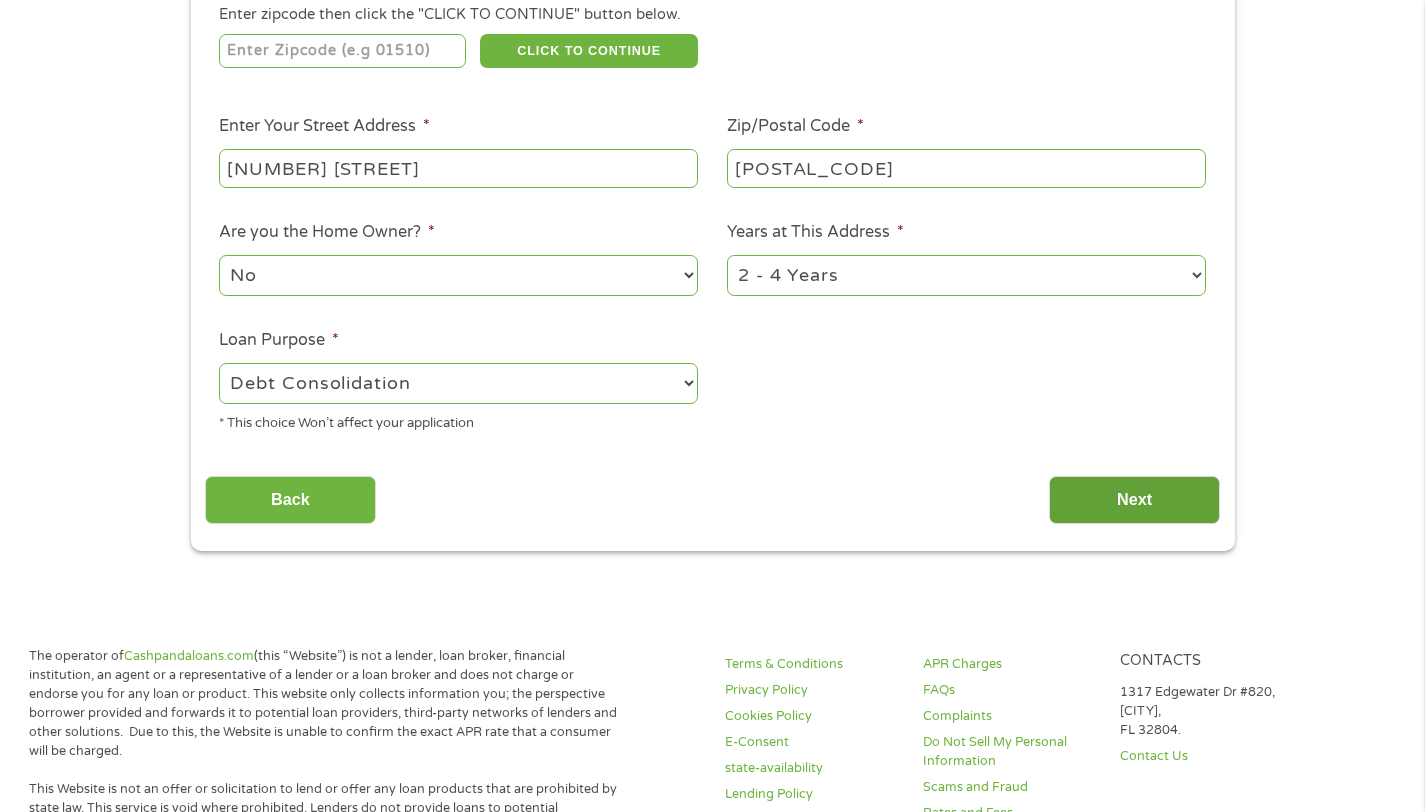 click on "Next" at bounding box center [1134, 500] 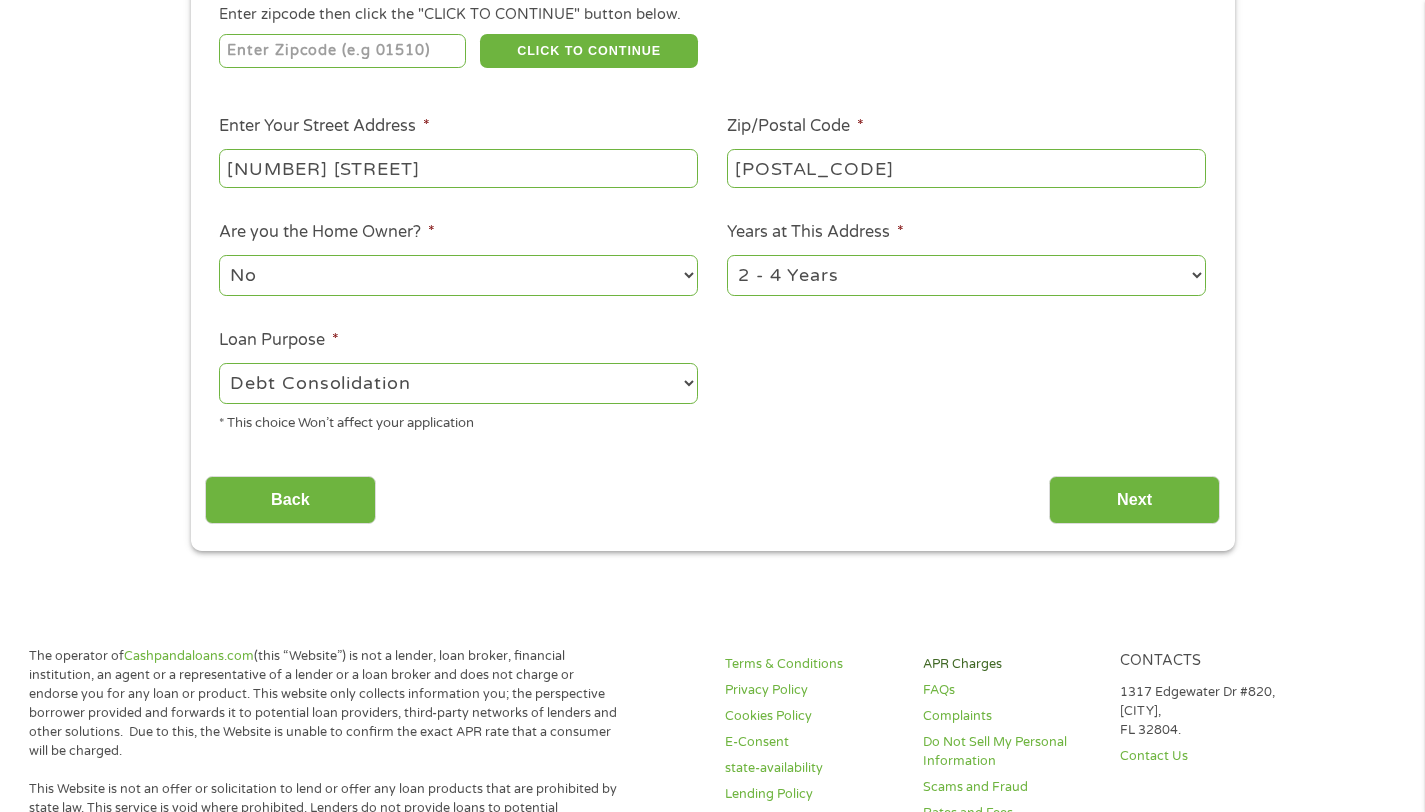 scroll, scrollTop: 8, scrollLeft: 8, axis: both 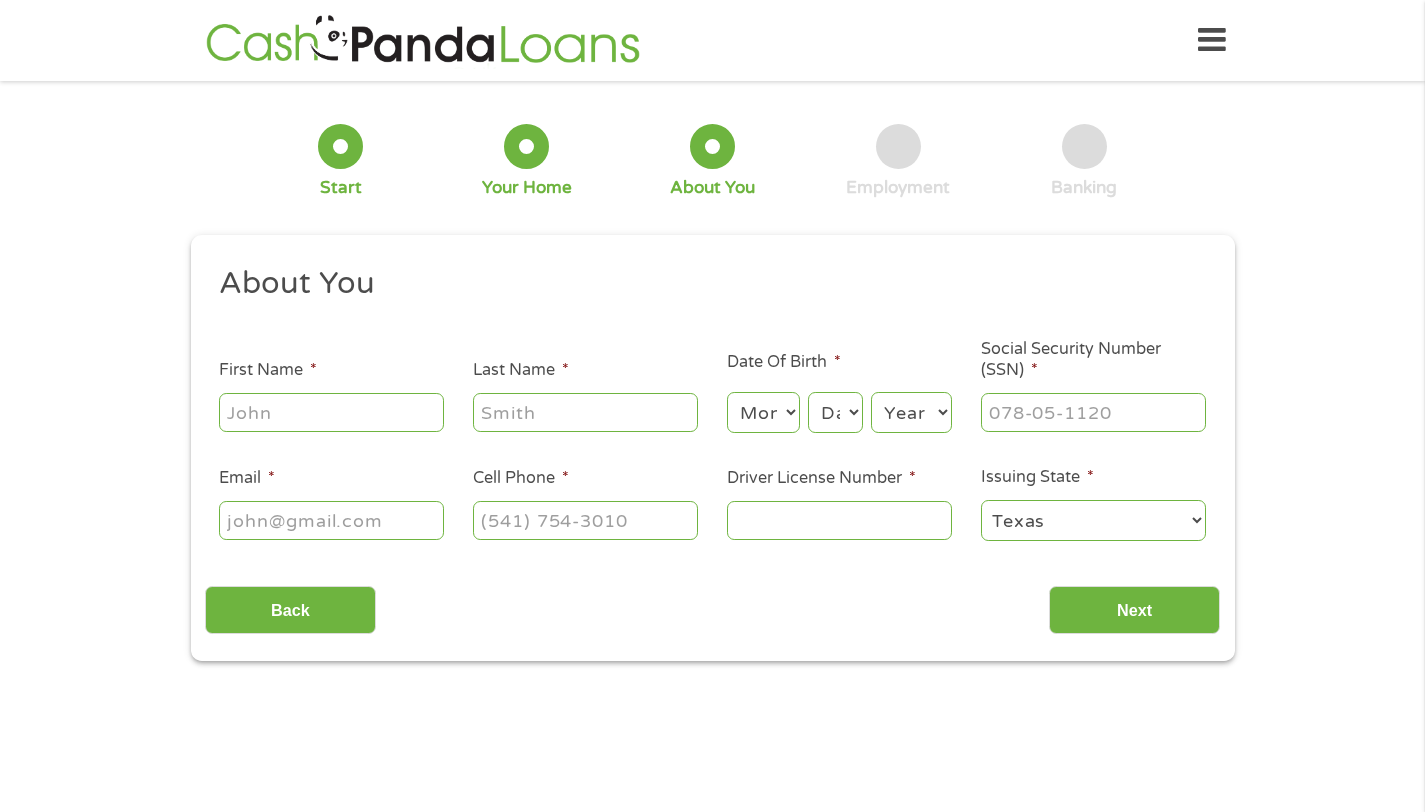 click on "First Name *" at bounding box center (331, 412) 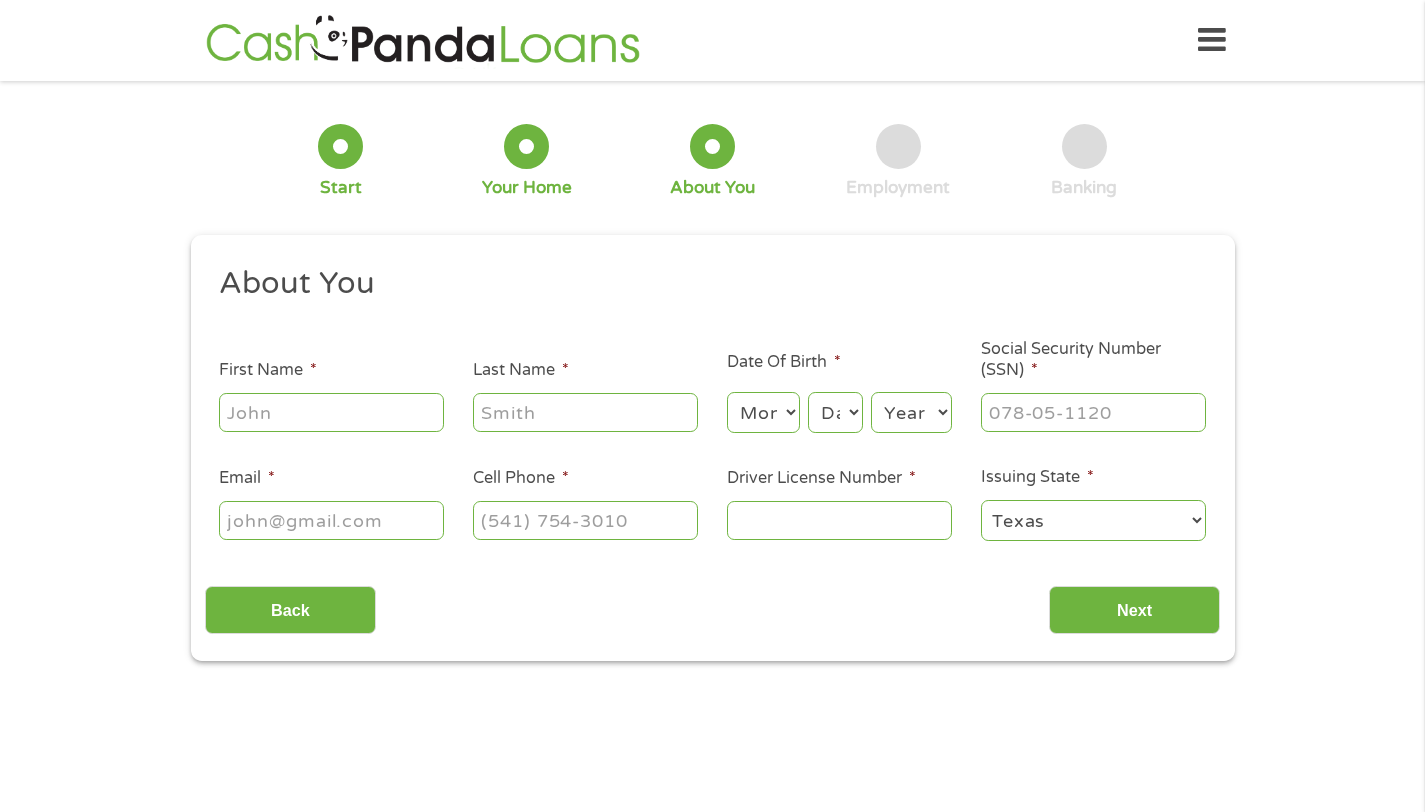 type on "[LAST]" 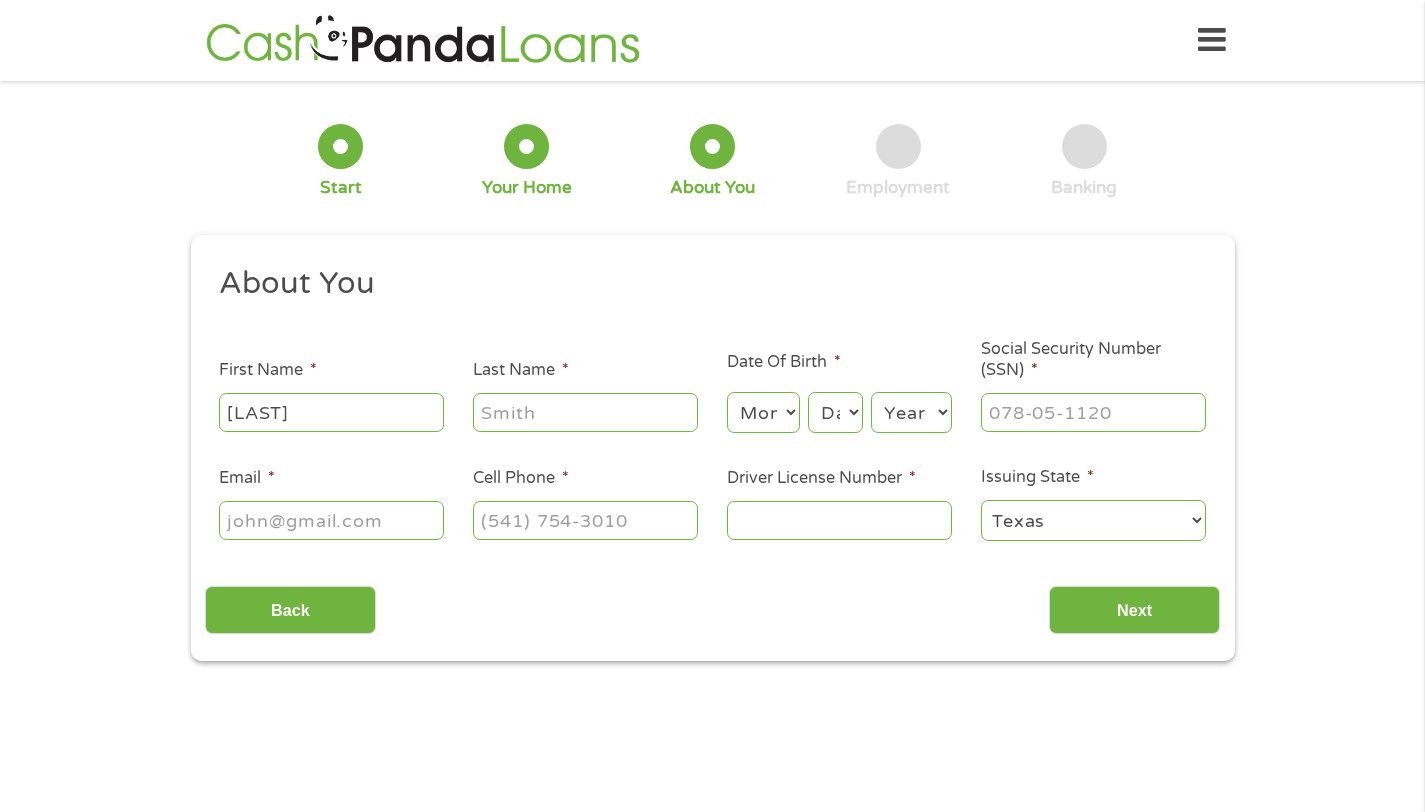 type on "[LAST]" 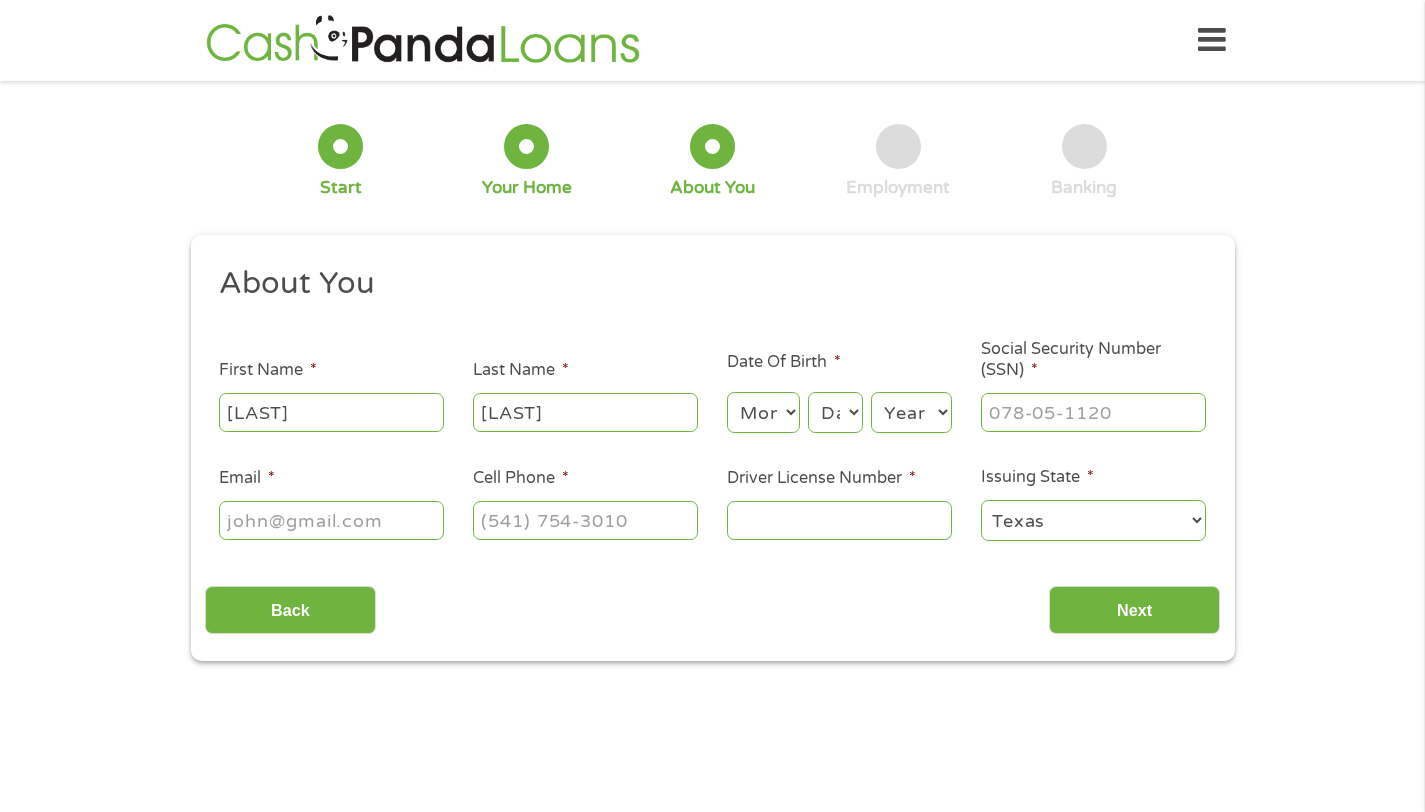 type on "[EMAIL]" 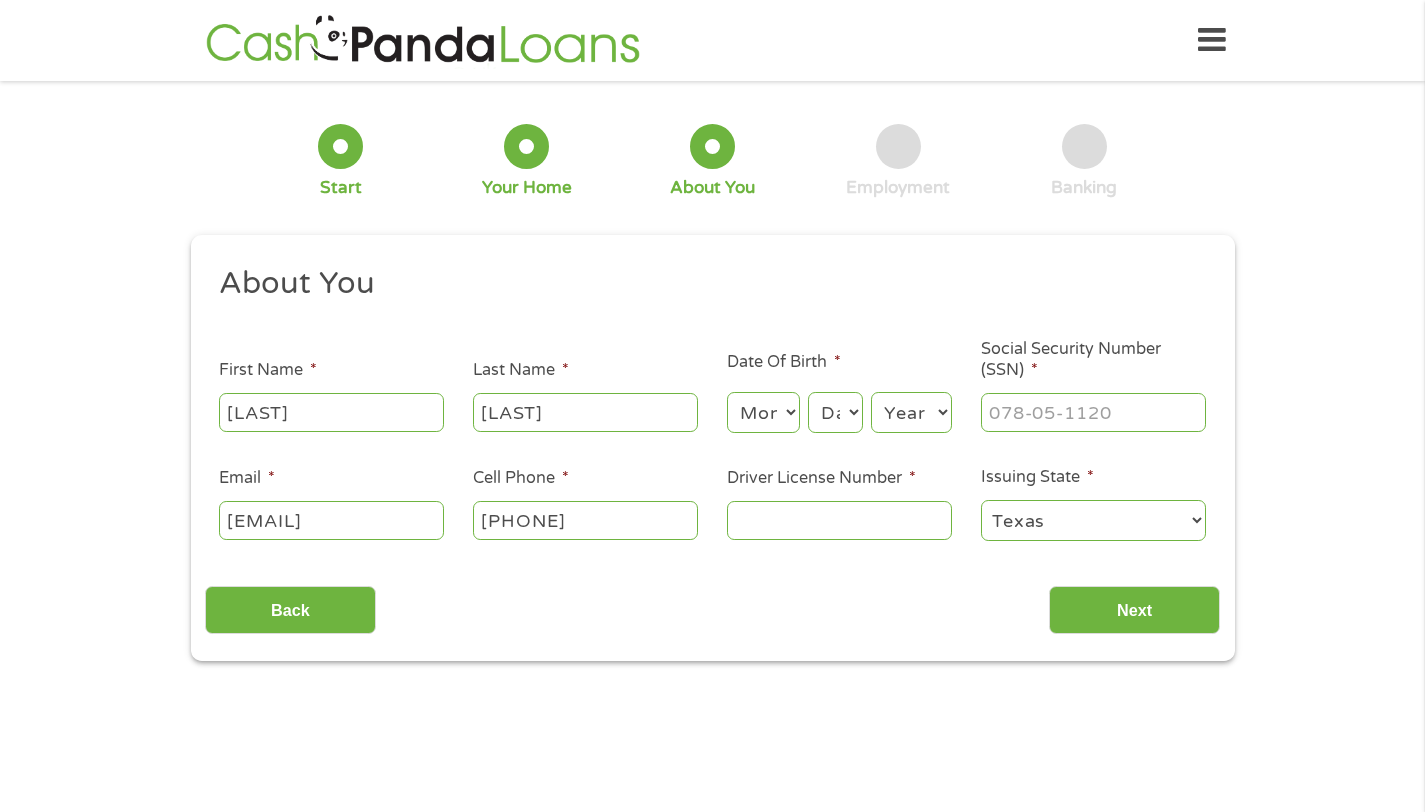 type on "[PHONE]" 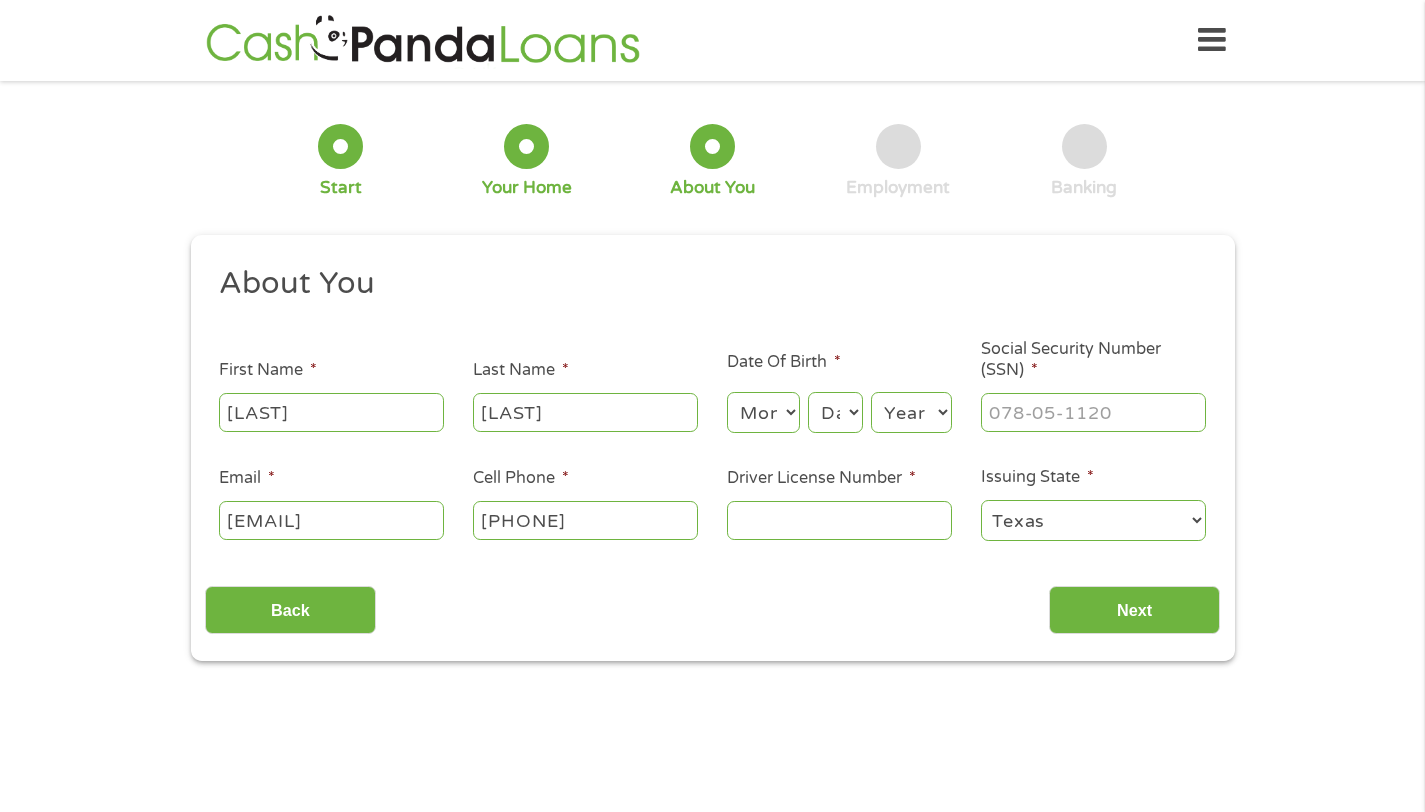 click on "Month 1 2 3 4 5 6 7 8 9 10 11 12" at bounding box center [763, 412] 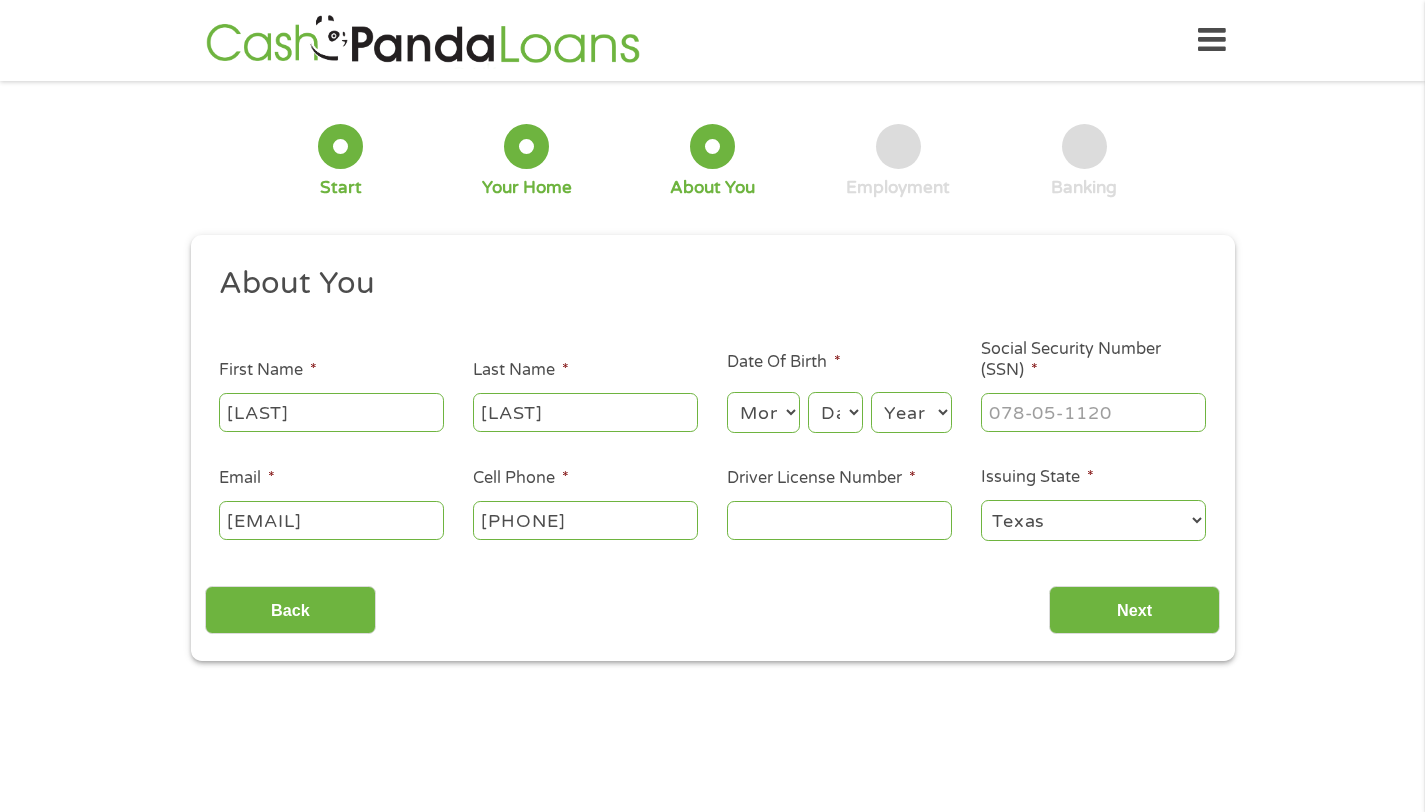 select on "11" 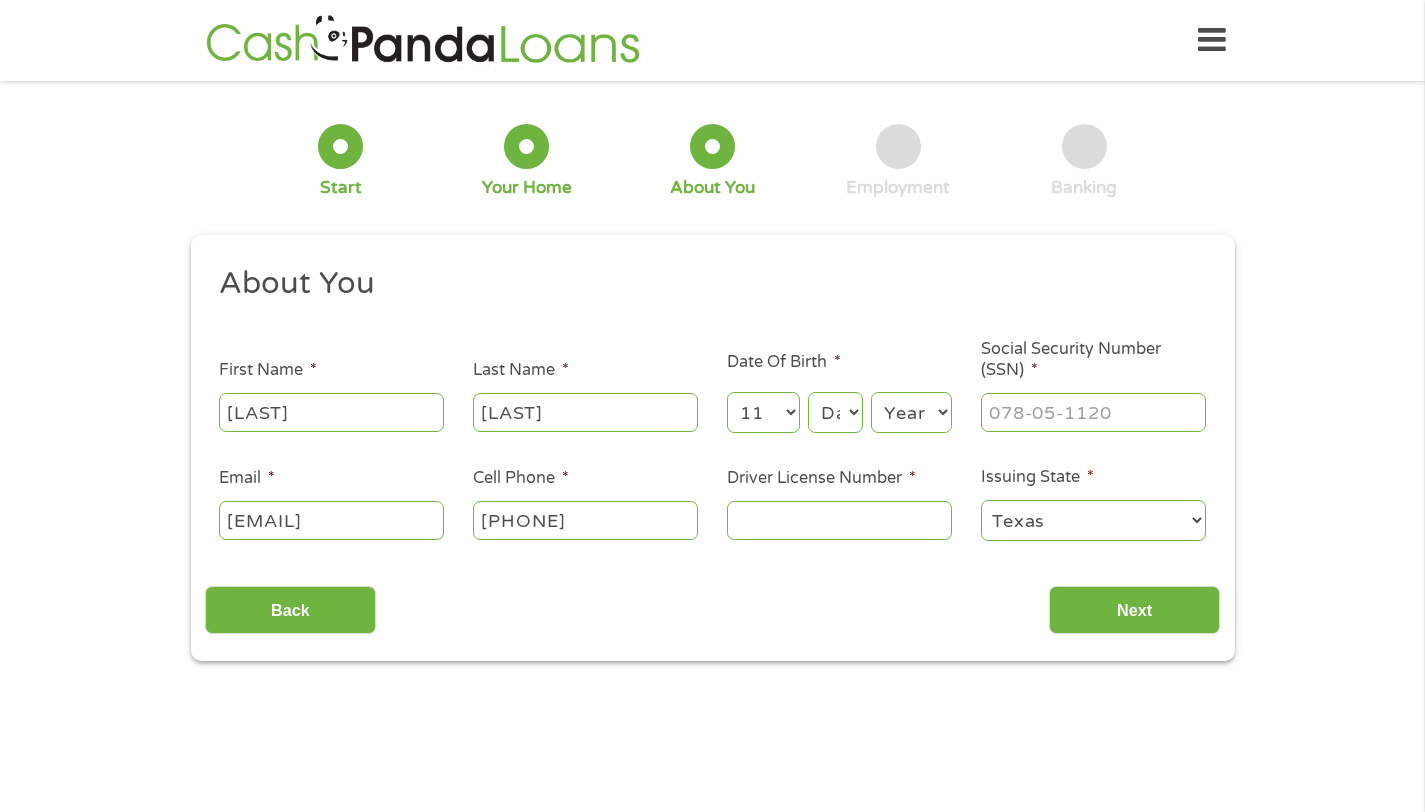 click on "Day 1 2 3 4 5 6 7 8 9 10 11 12 13 14 15 16 17 18 19 20 21 22 23 24 25 26 27 28 29 30 31" at bounding box center (835, 412) 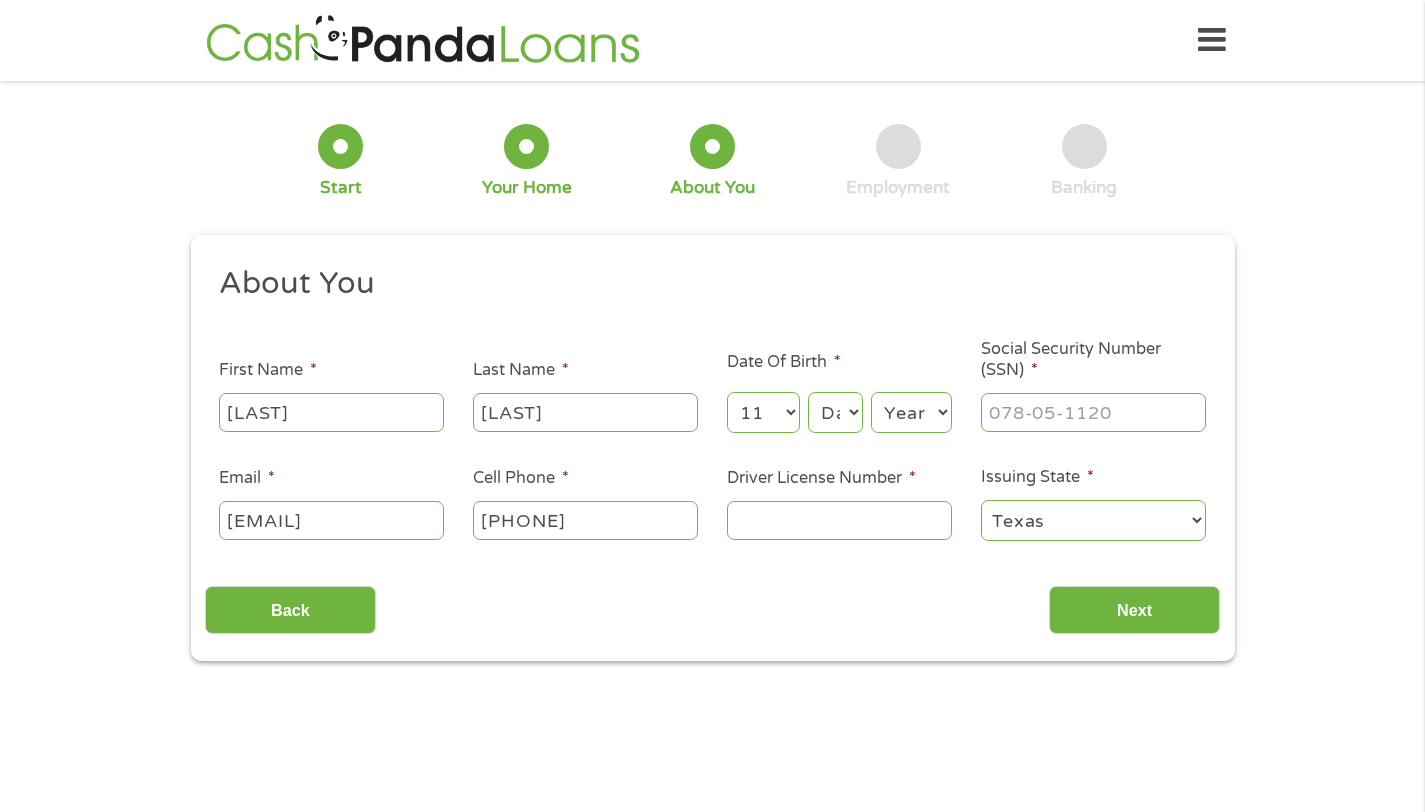 select on "14" 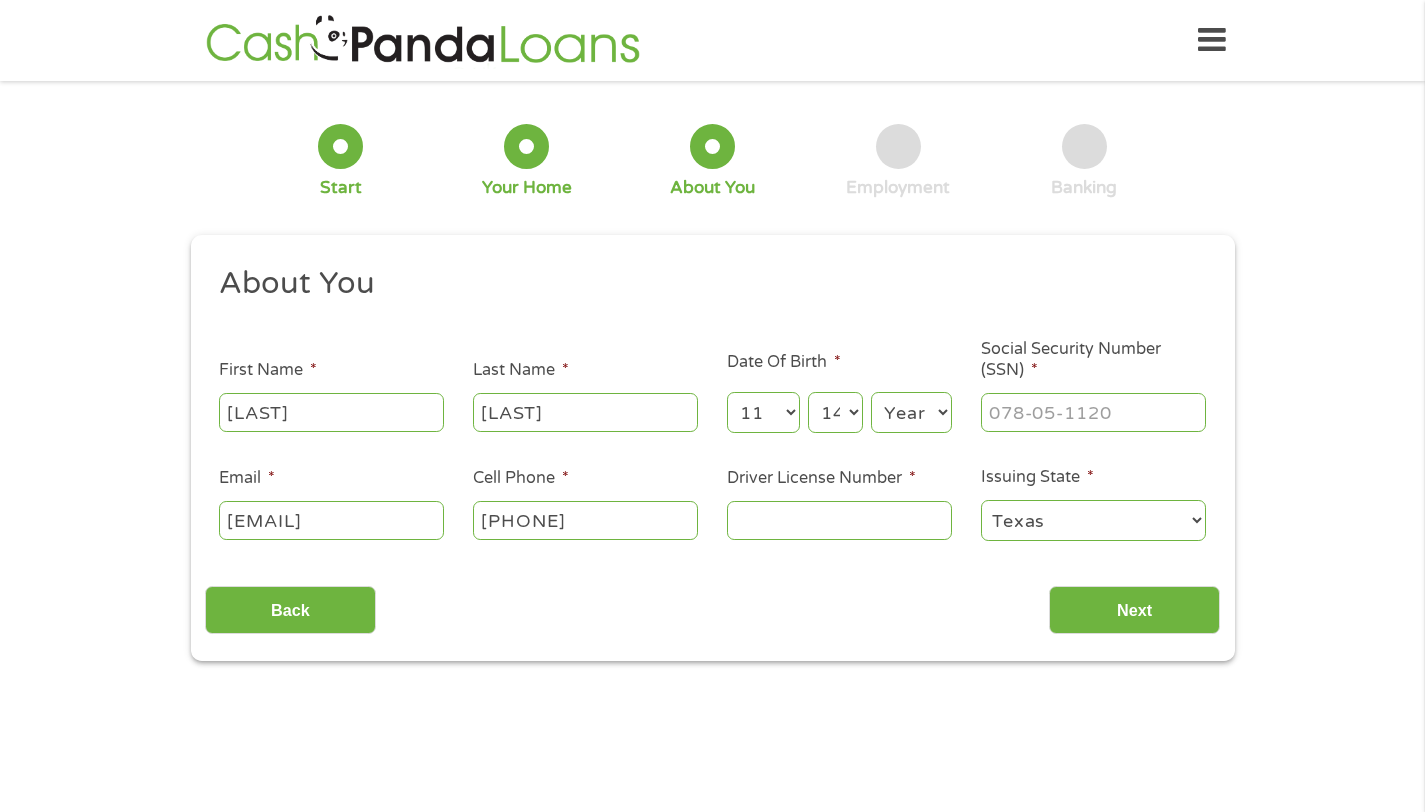 click on "Year 2007 2006 2005 2004 2003 2002 2001 2000 1999 1998 1997 1996 1995 1994 1993 1992 1991 1990 1989 1988 1987 1986 1985 1984 1983 1982 1981 1980 1979 1978 1977 1976 1975 1974 1973 1972 1971 1970 1969 1968 1967 1966 1965 1964 1963 1962 1961 1960 1959 1958 1957 1956 1955 1954 1953 1952 1951 1950 1949 1948 1947 1946 1945 1944 1943 1942 1941 1940 1939 1938 1937 1936 1935 1934 1933 1932 1931 1930 1929 1928 1927 1926 1925 1924 1923 1922 1921 1920" at bounding box center (911, 412) 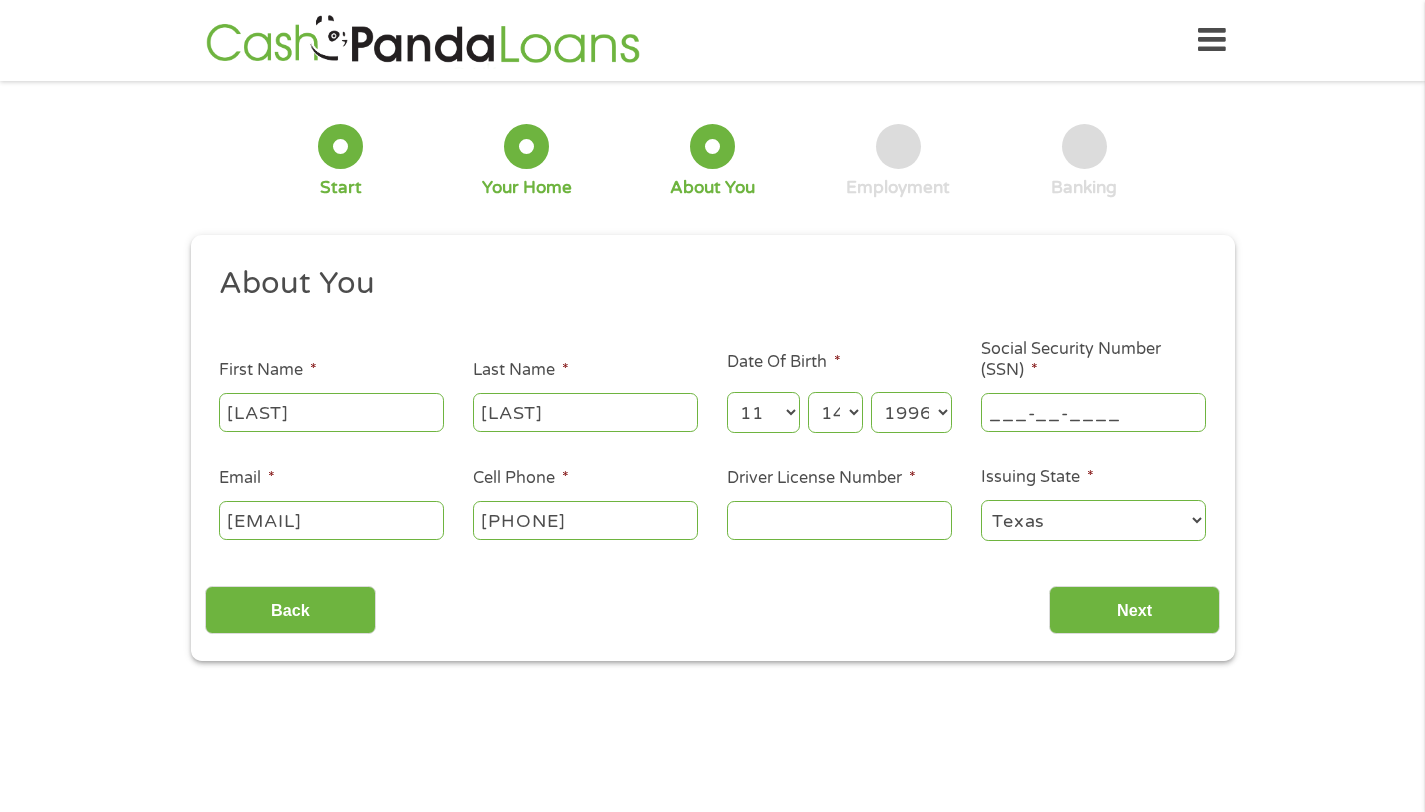 click on "___-__-____" at bounding box center (1093, 412) 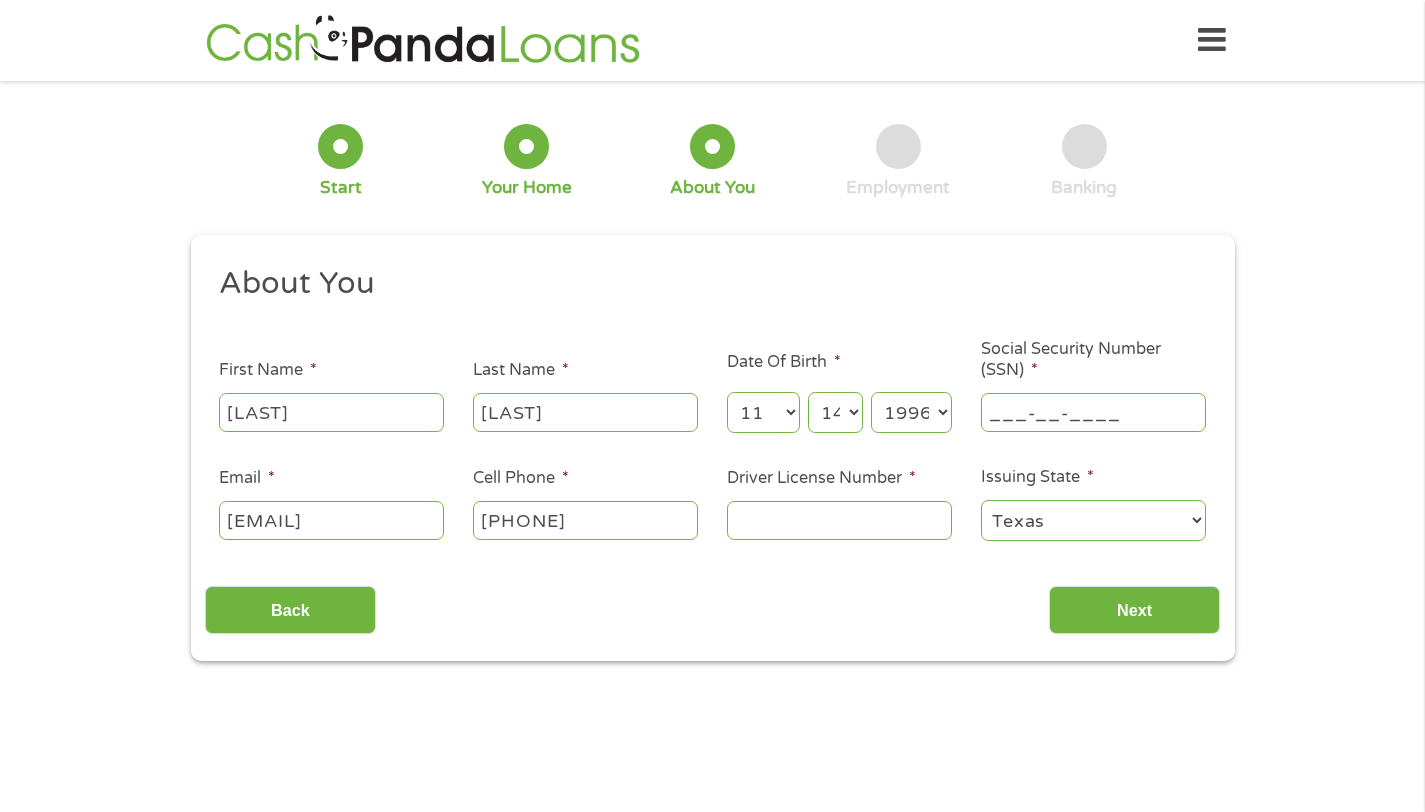 click on "___-__-____" at bounding box center (1093, 412) 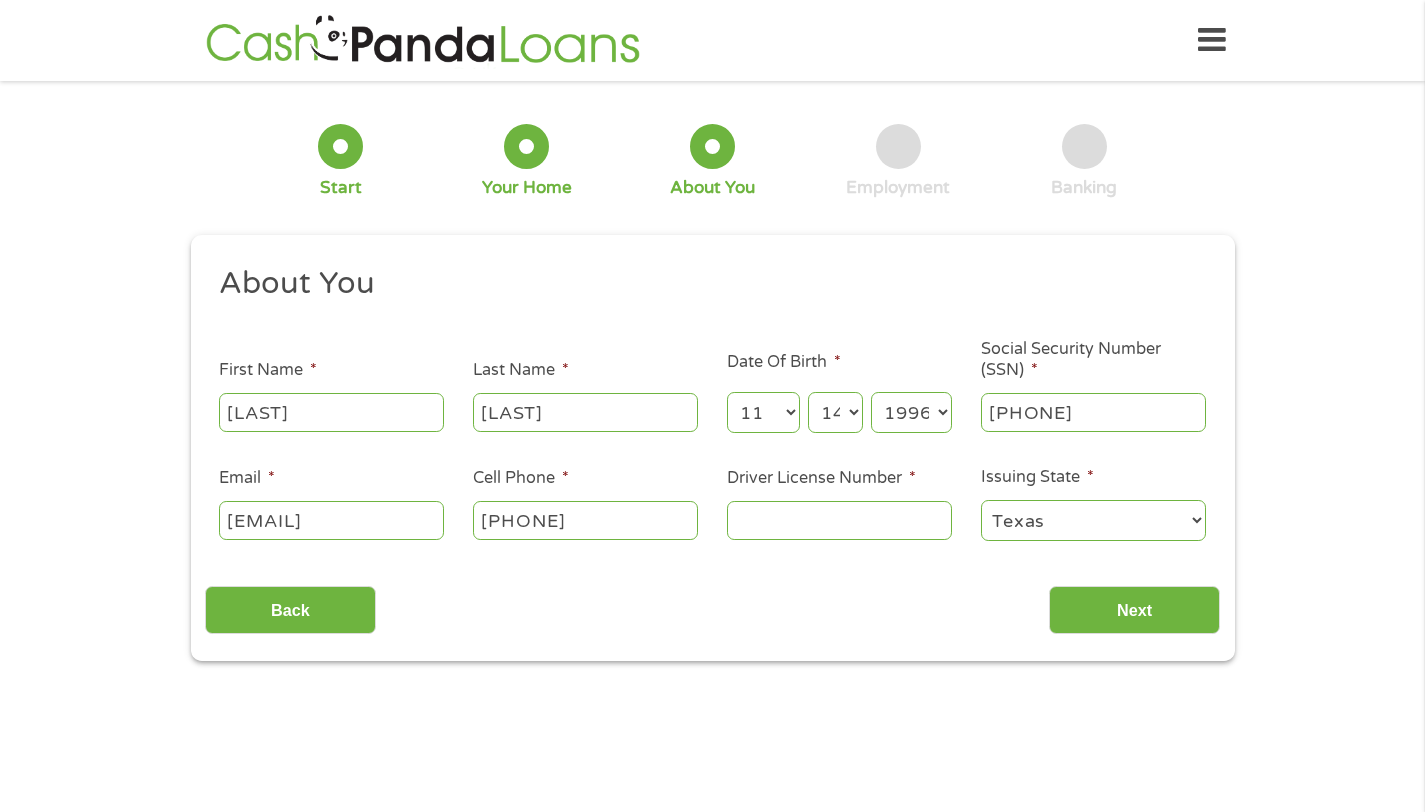 type on "[PHONE]" 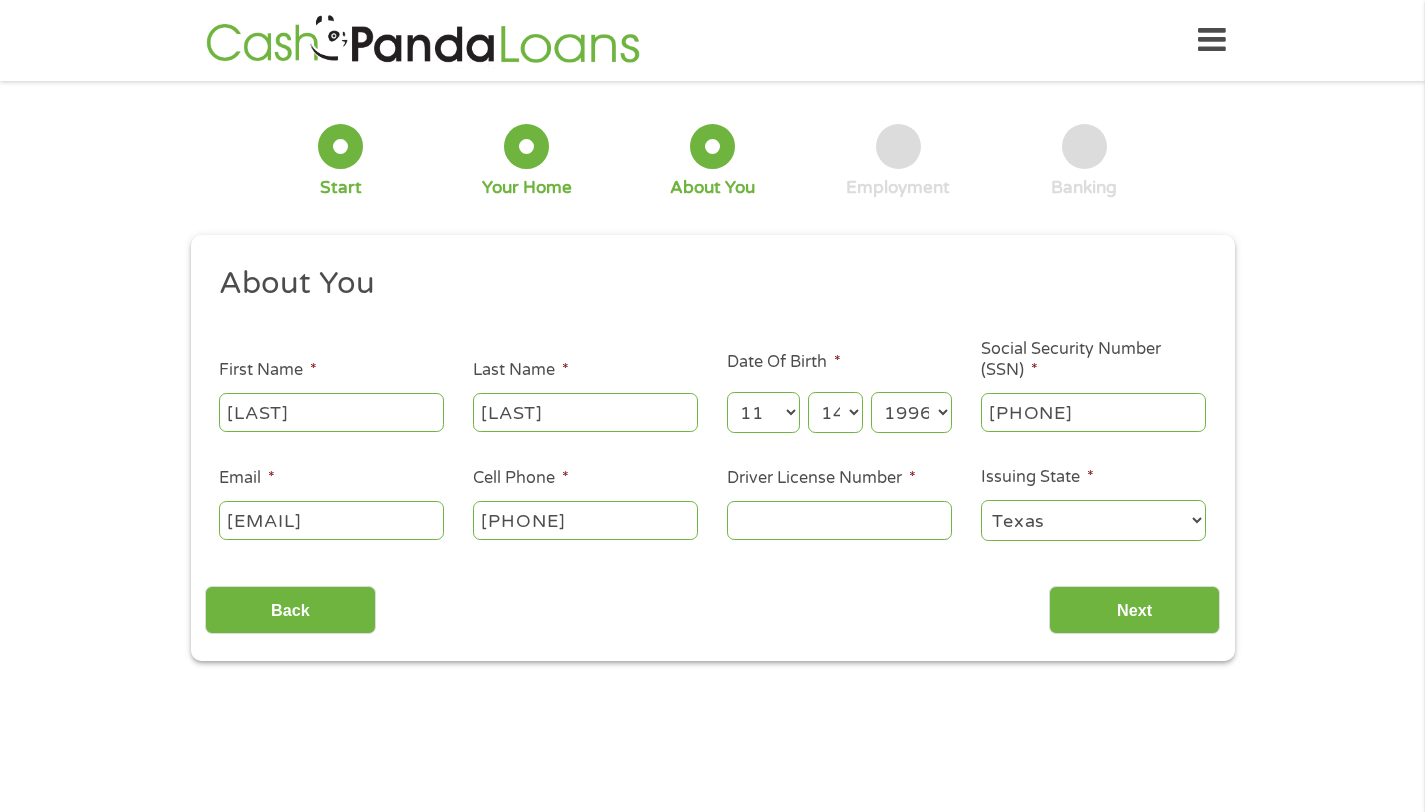 click on "Driver License Number *" at bounding box center (839, 520) 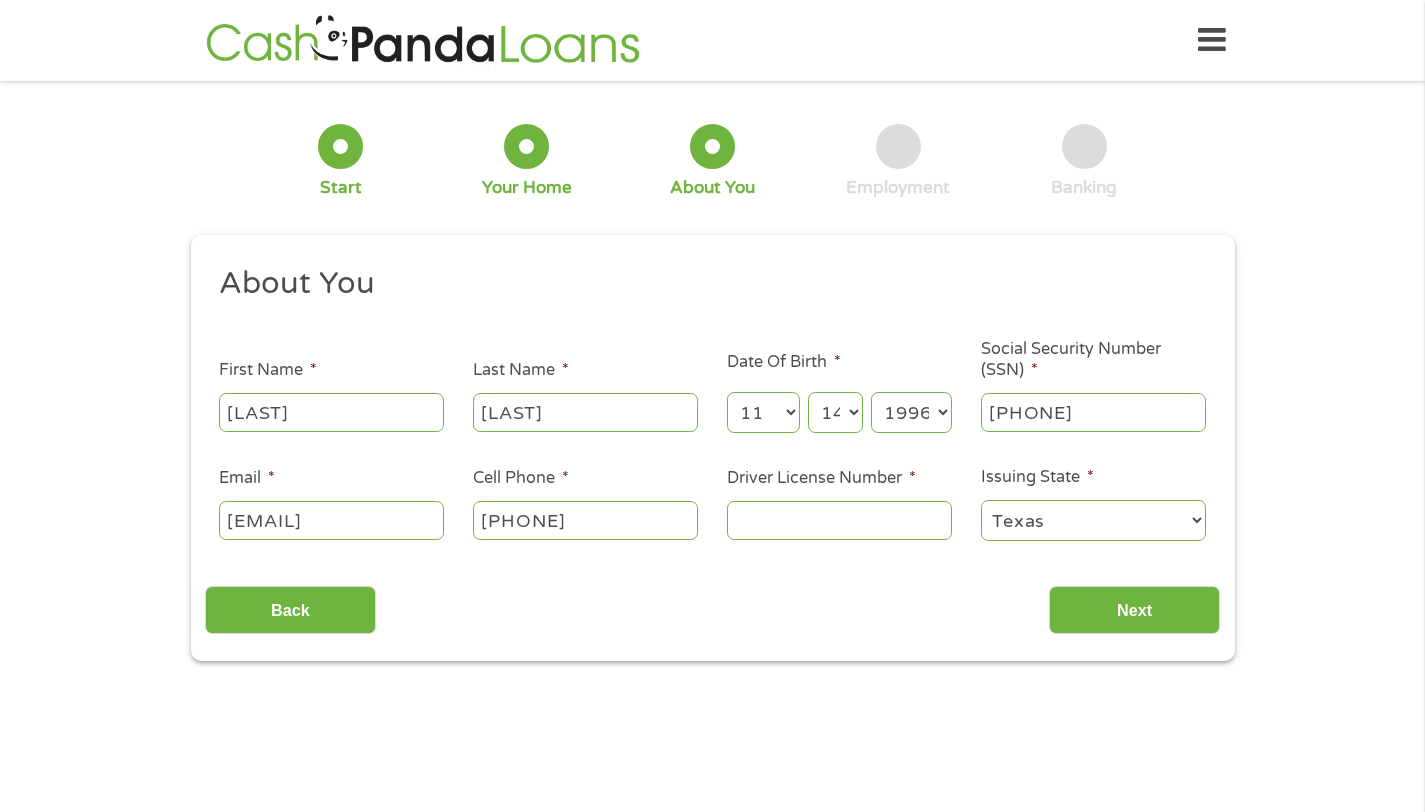 click at bounding box center (1212, 40) 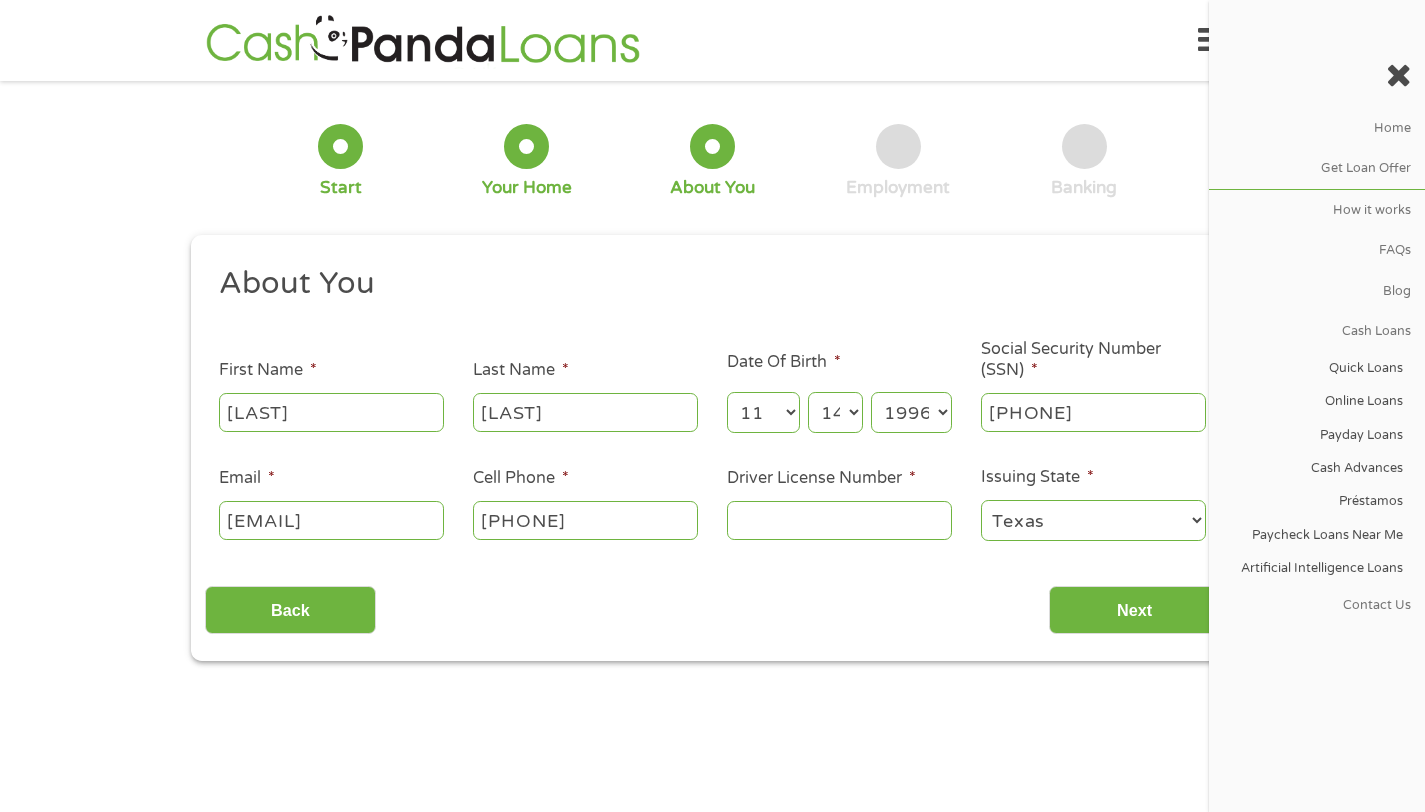click on "Driver License Number *" at bounding box center [839, 520] 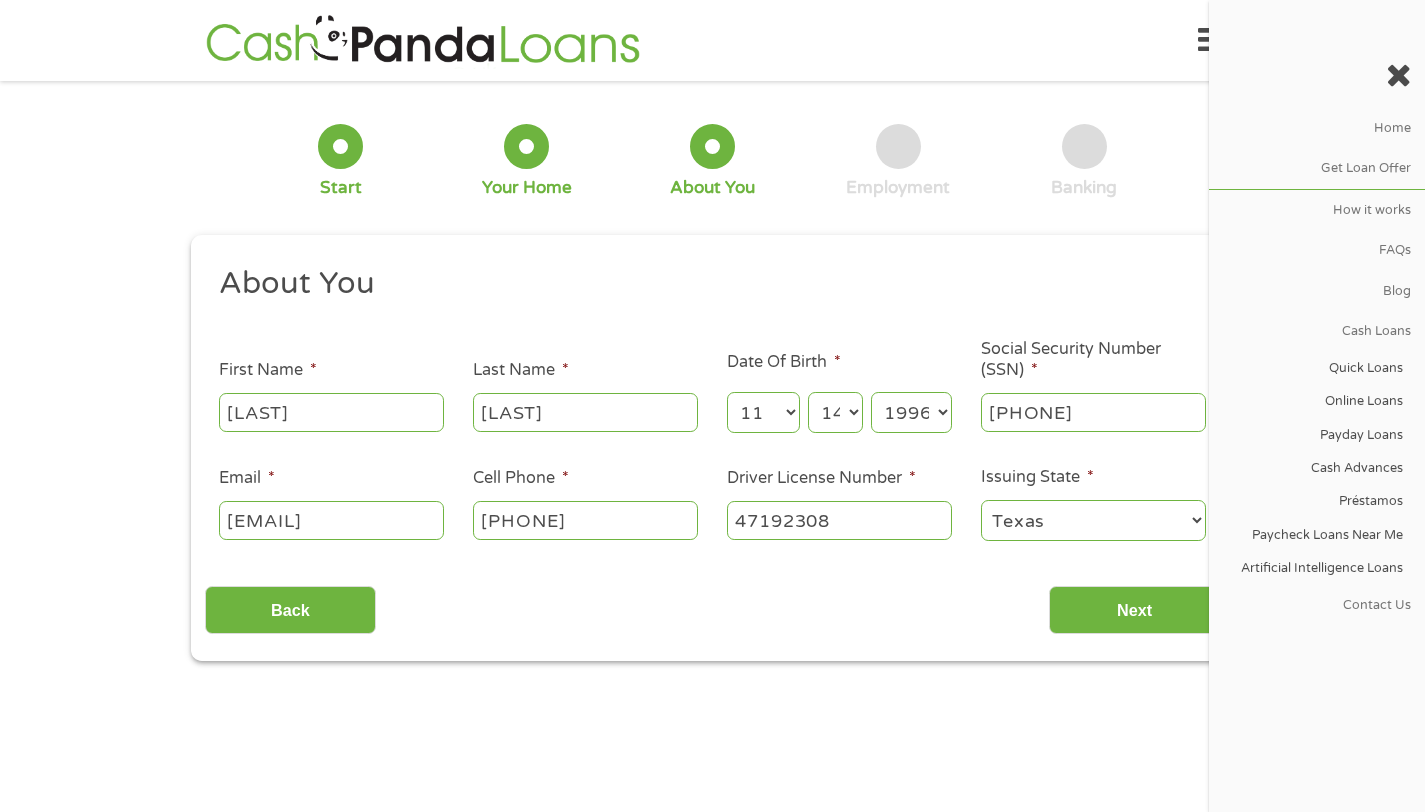 type on "47192308" 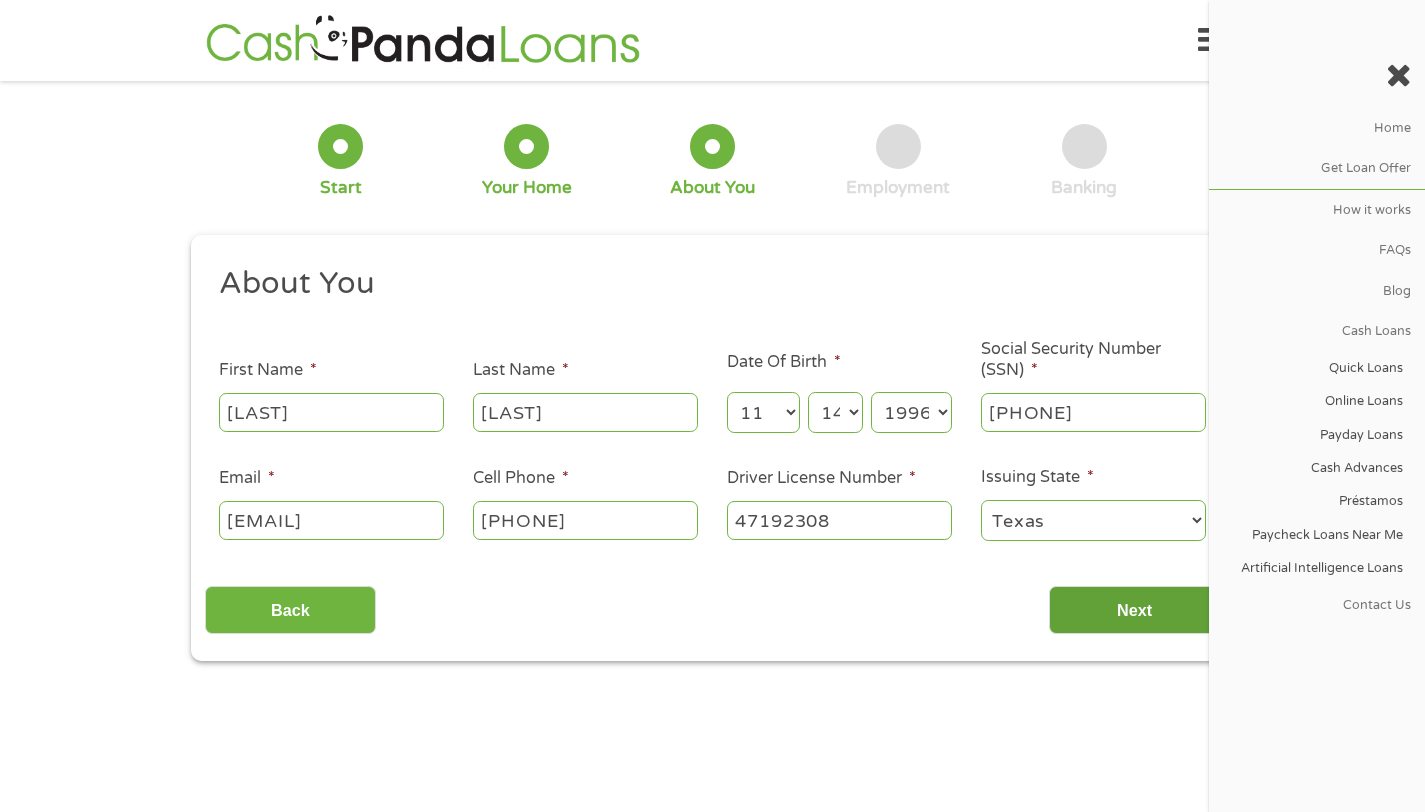 click on "Next" at bounding box center [1134, 610] 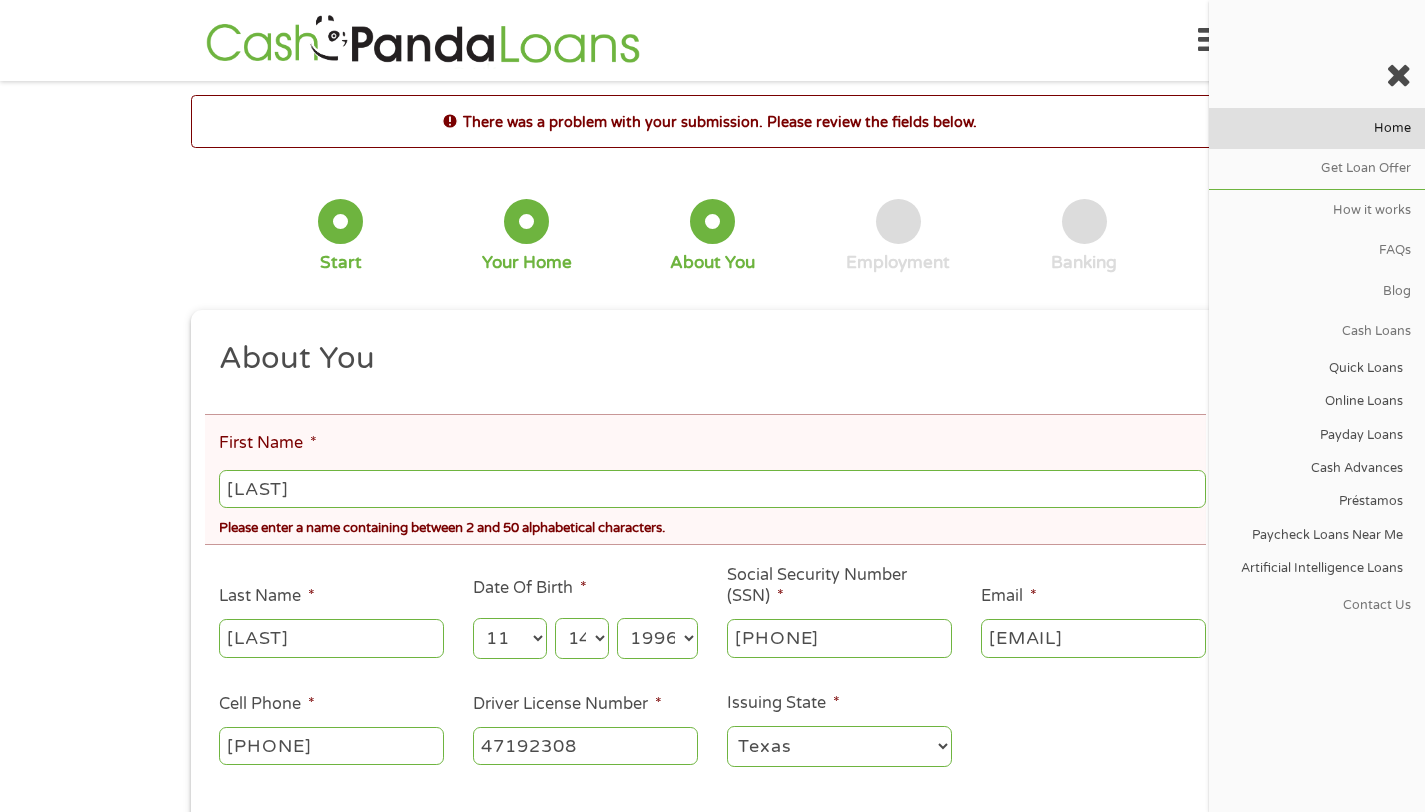 scroll, scrollTop: 8, scrollLeft: 8, axis: both 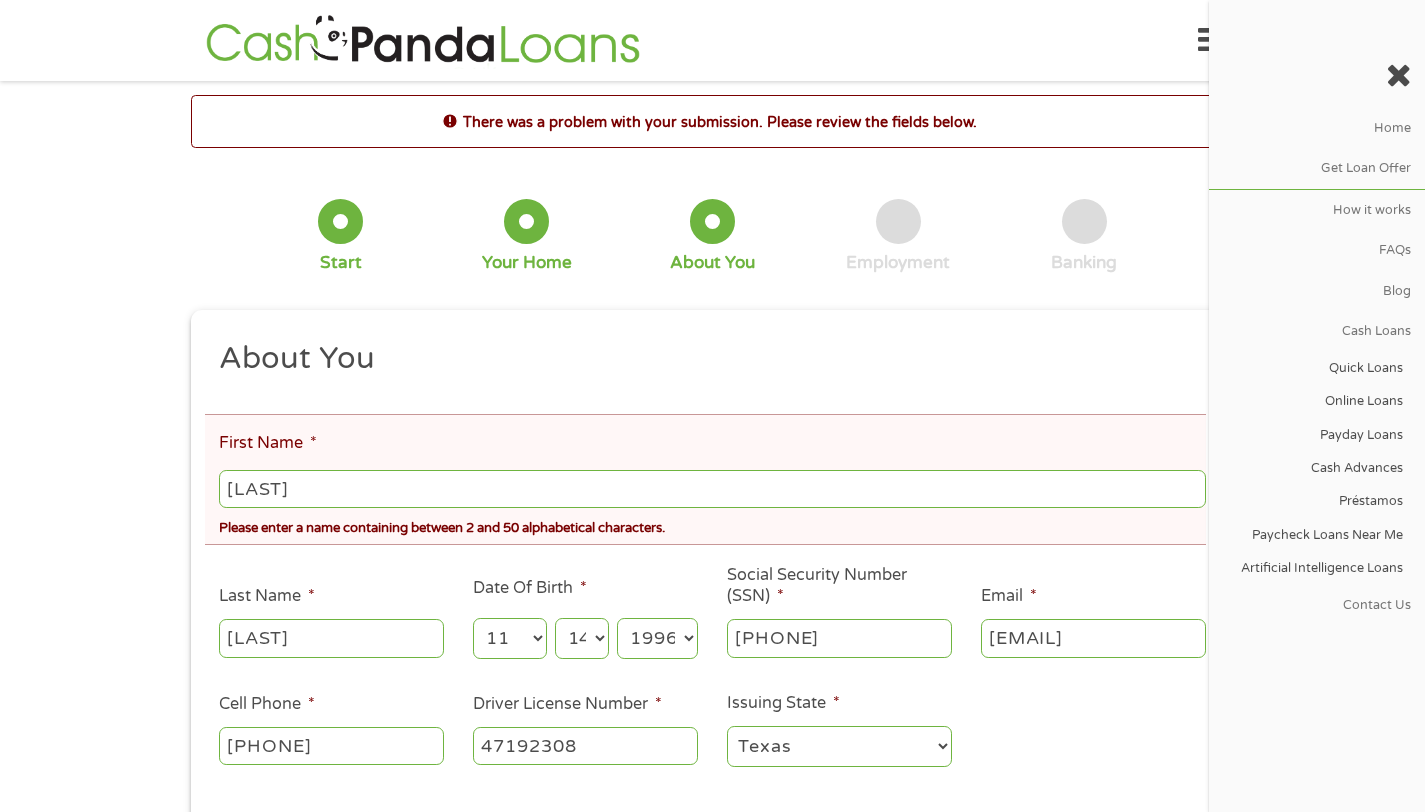 click at bounding box center (1398, 75) 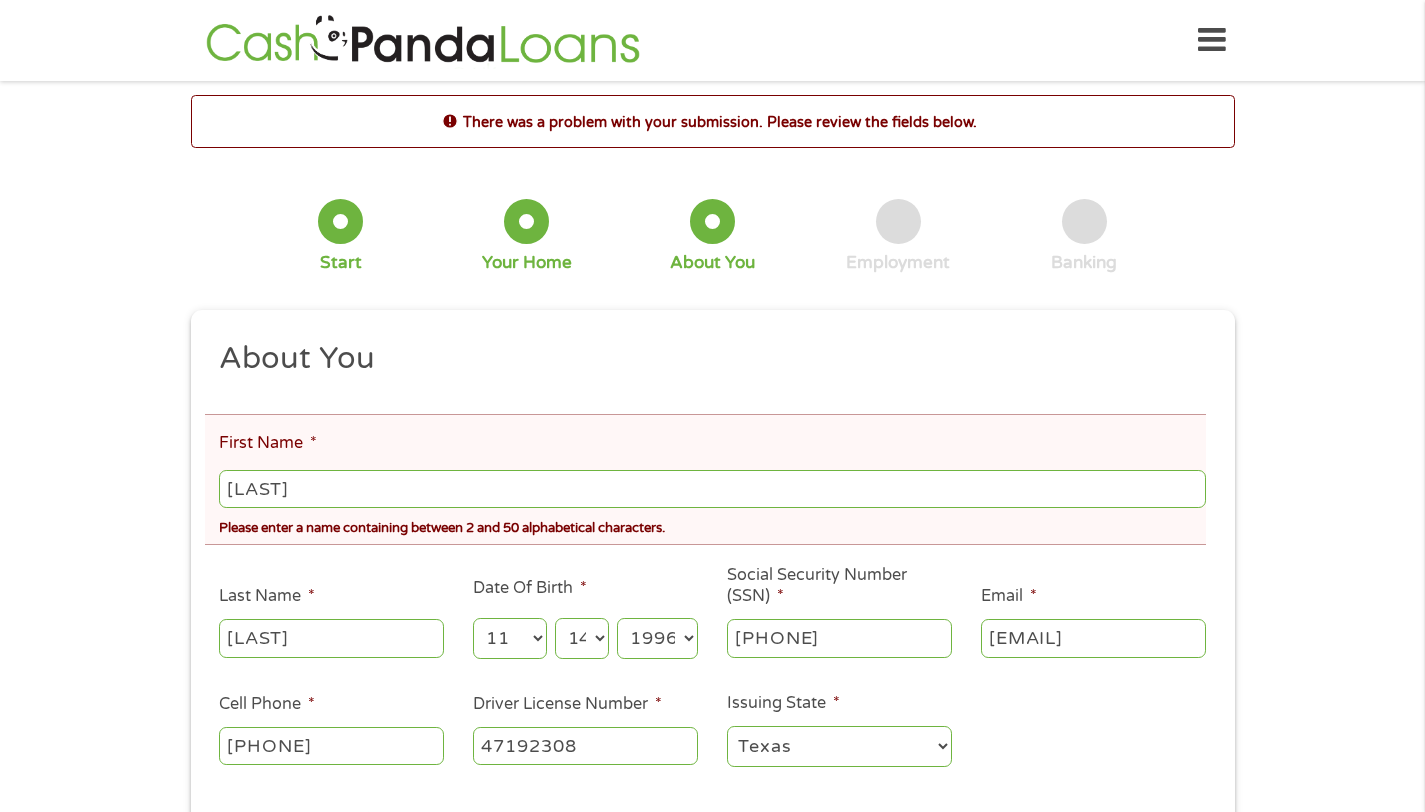 scroll, scrollTop: 84, scrollLeft: 0, axis: vertical 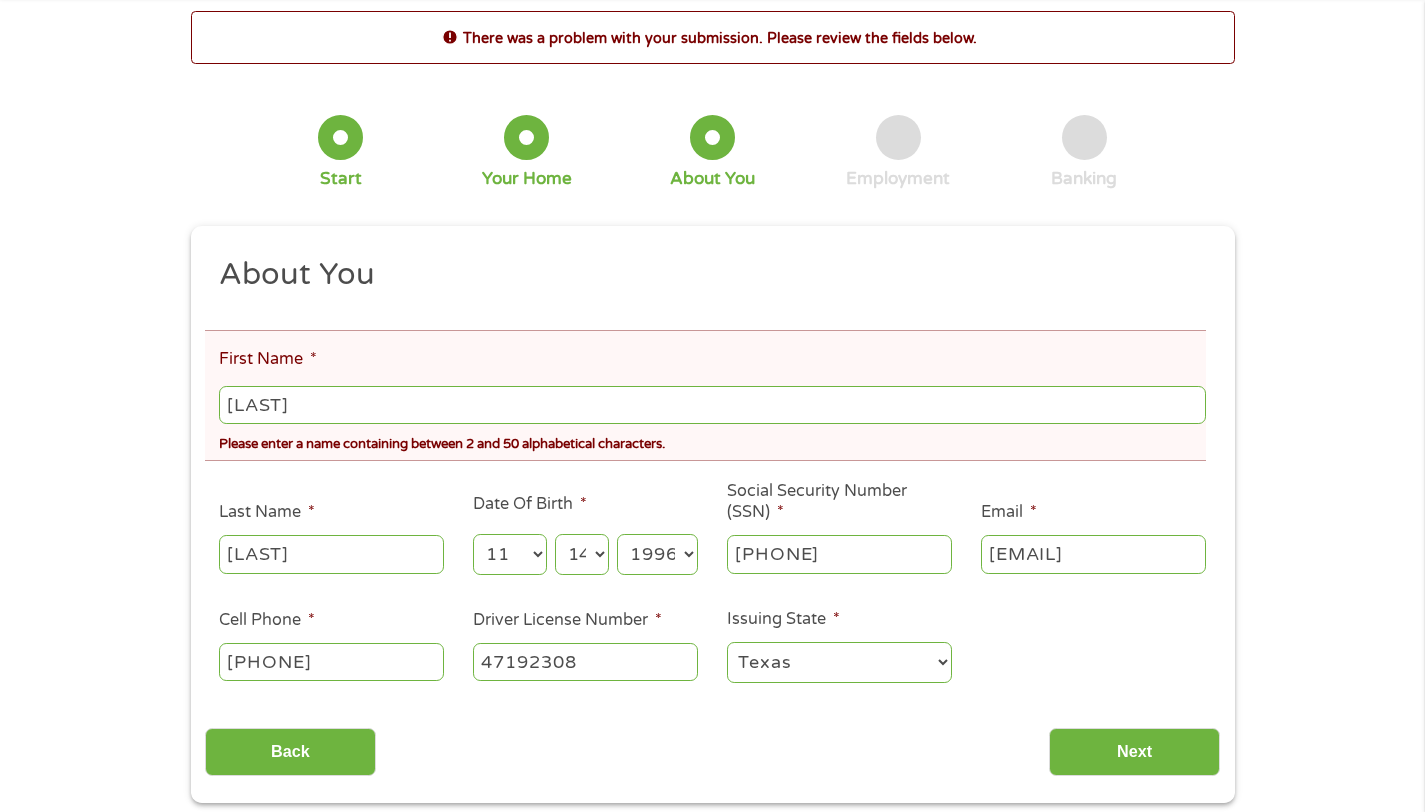 click on "[LAST]" at bounding box center [712, 405] 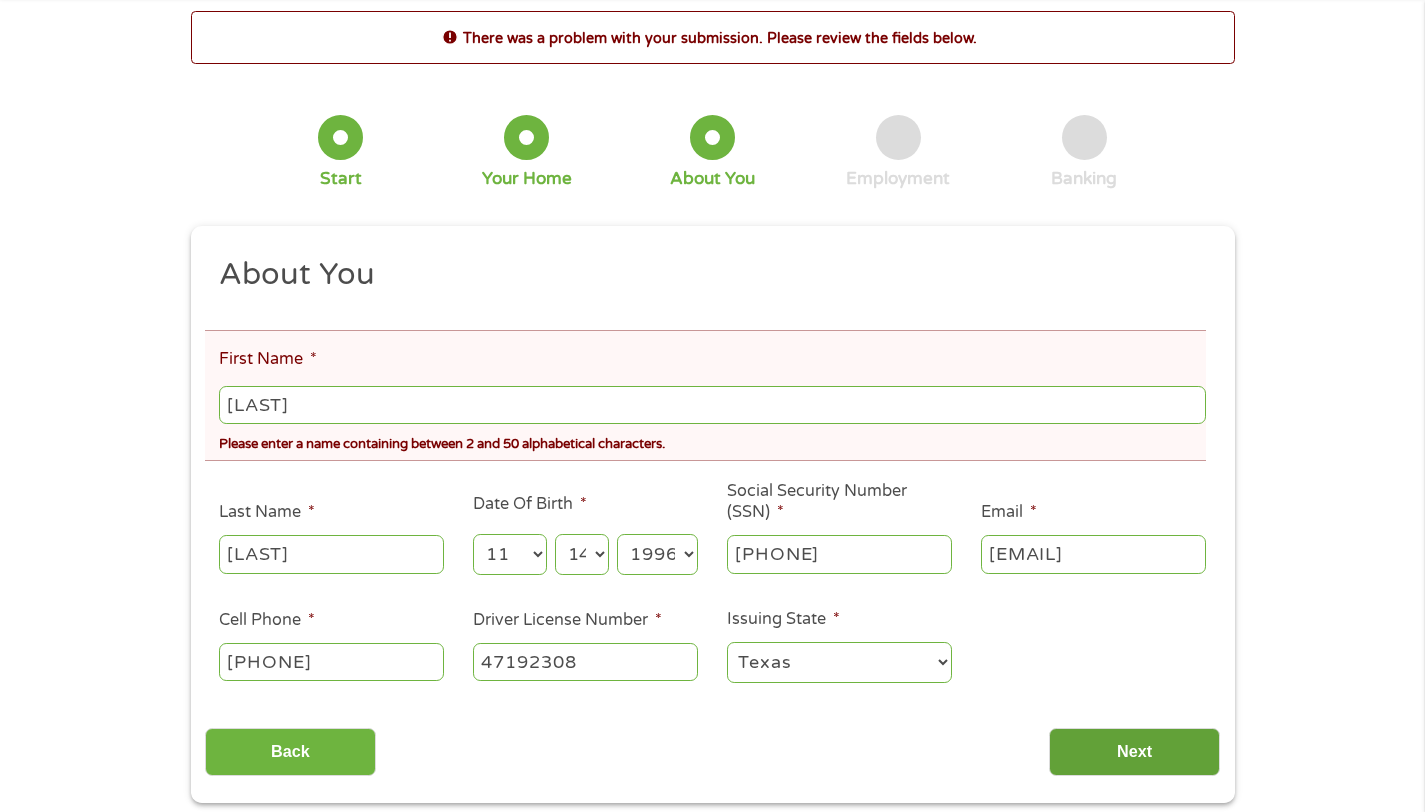 click on "Next" at bounding box center [1134, 752] 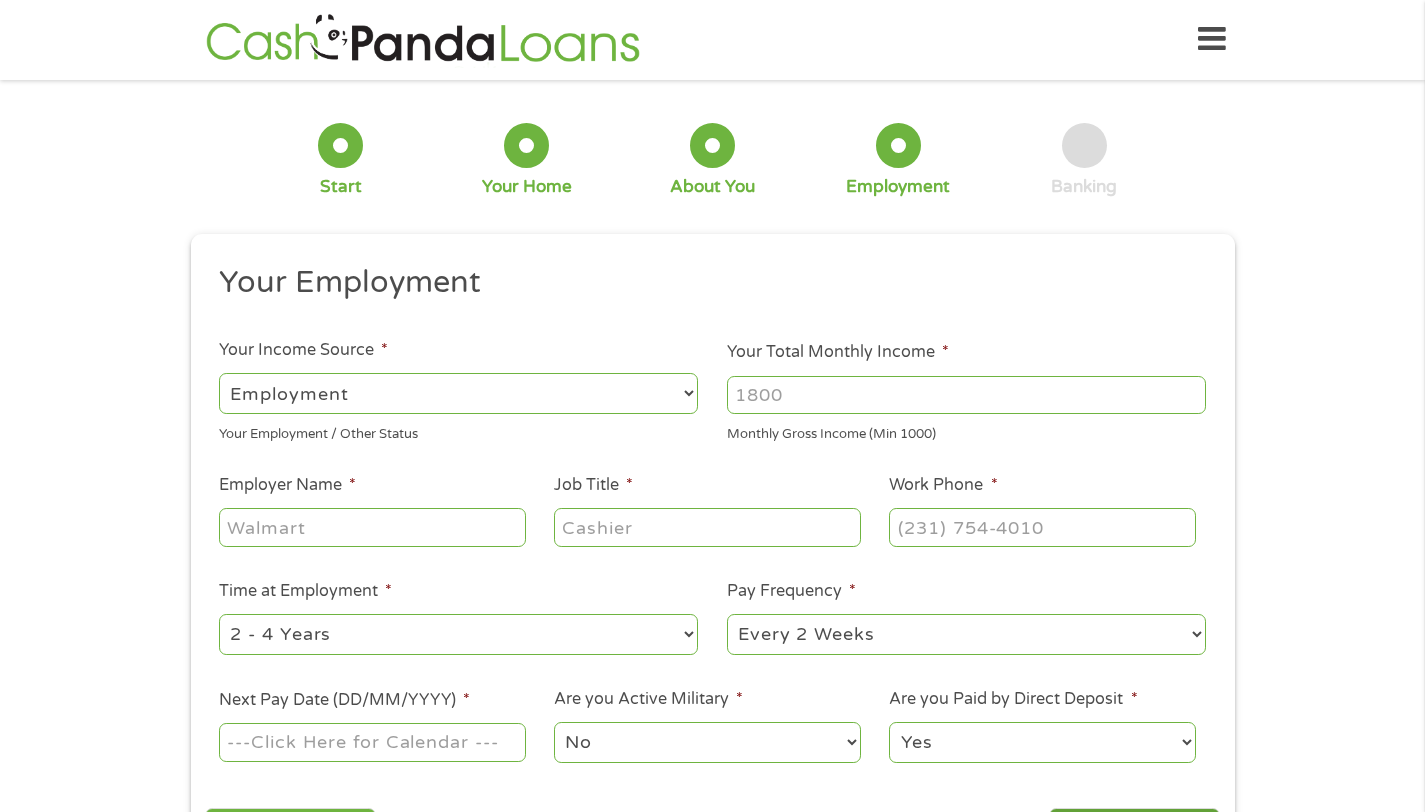 scroll, scrollTop: 0, scrollLeft: 0, axis: both 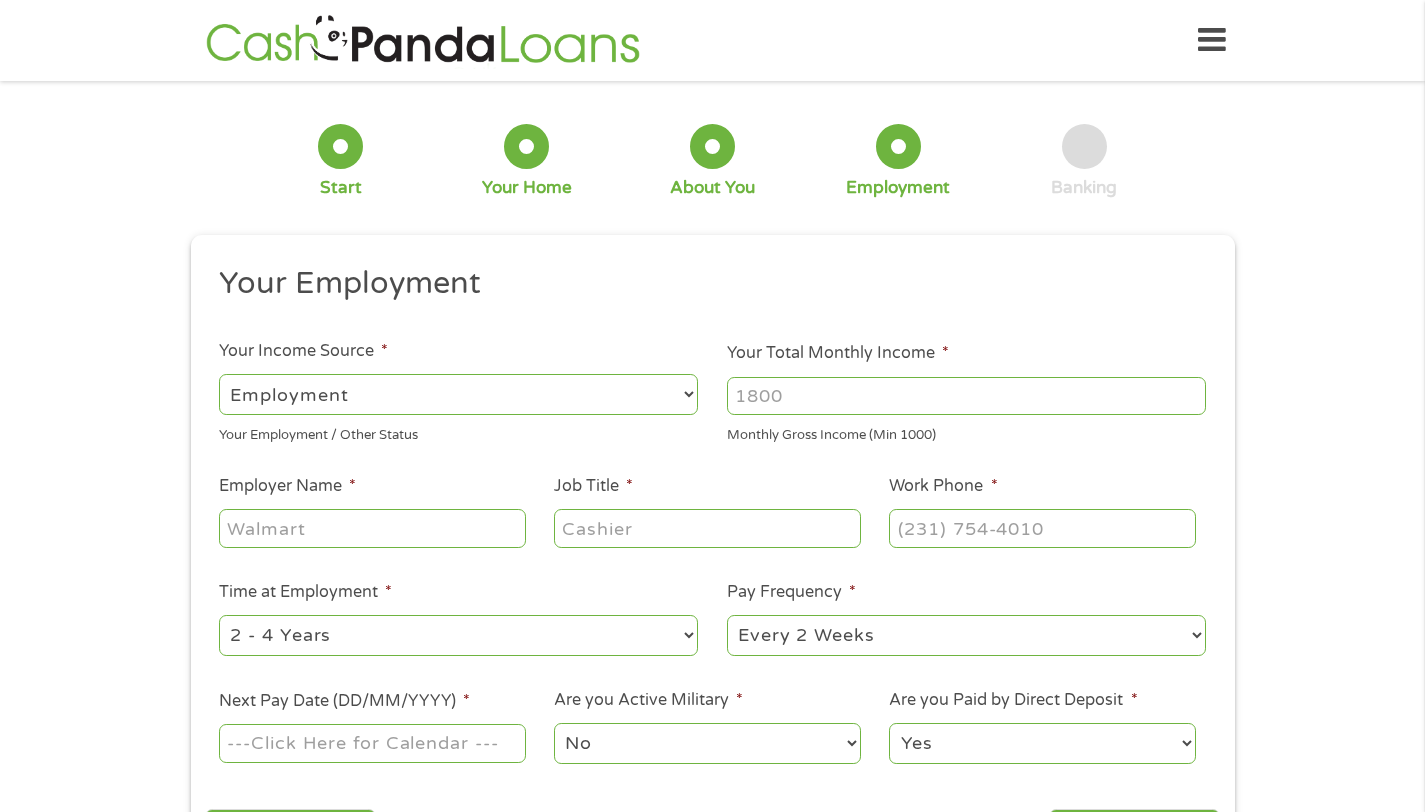 click on "--- Choose one --- Employment Self Employed Benefits" at bounding box center (458, 394) 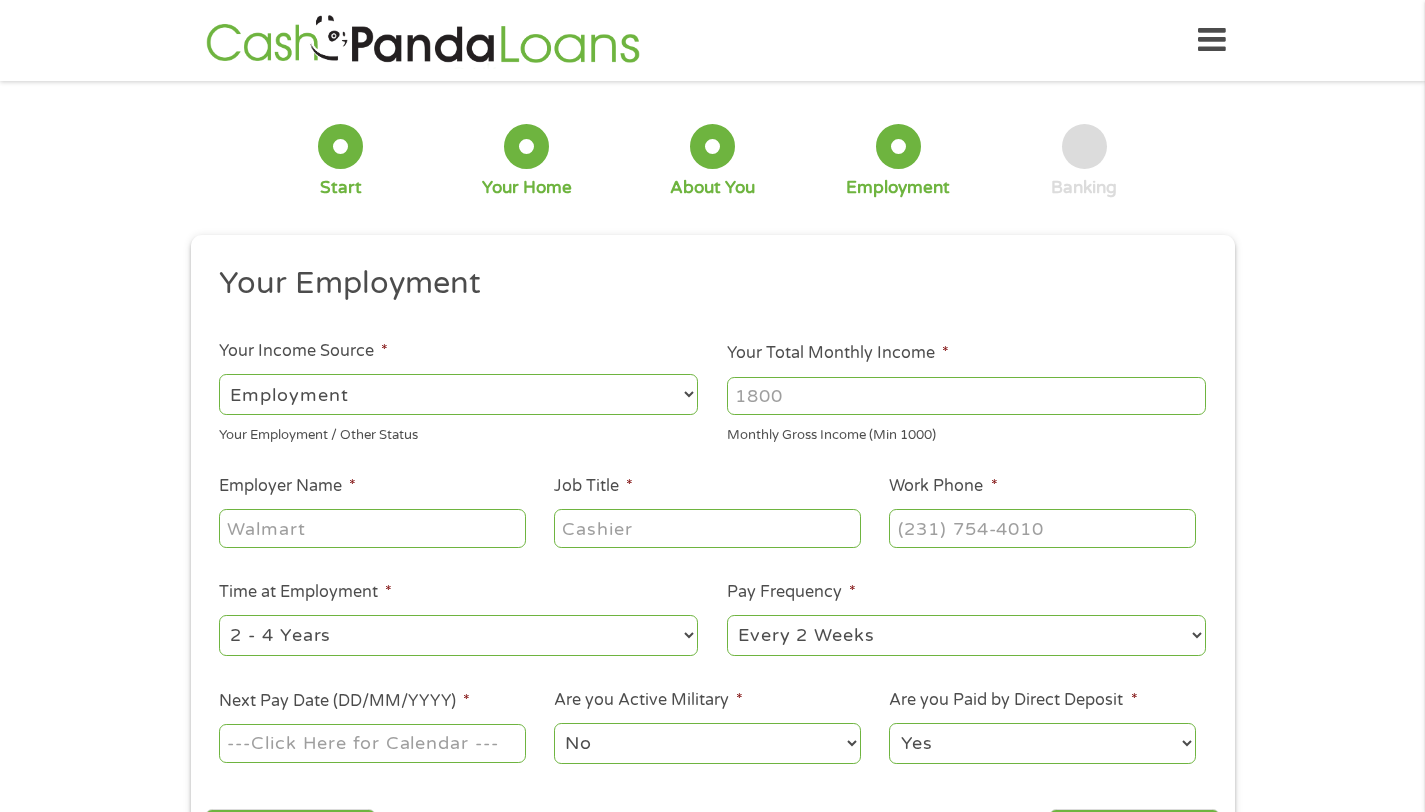 click on "Your Total Monthly Income *" at bounding box center [966, 396] 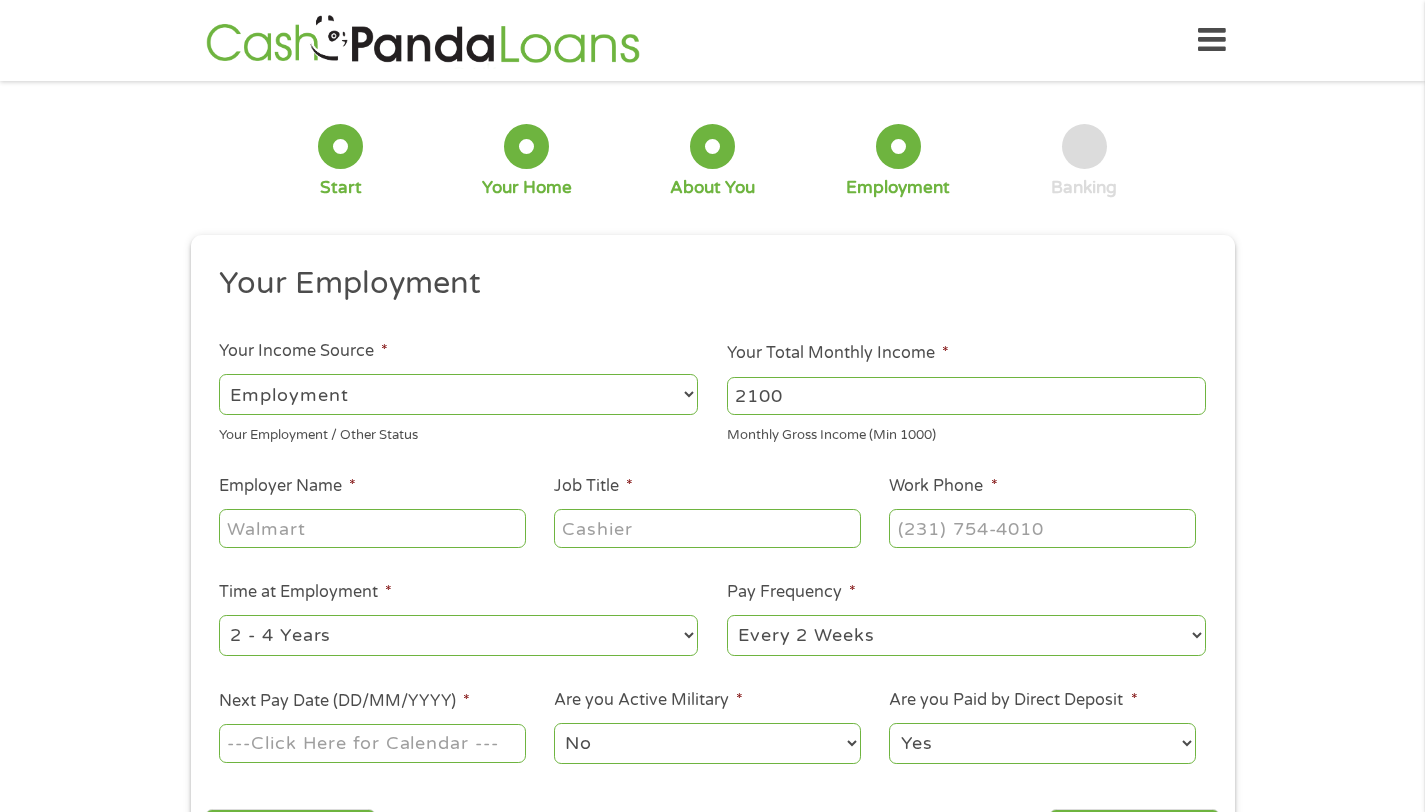 type on "2100" 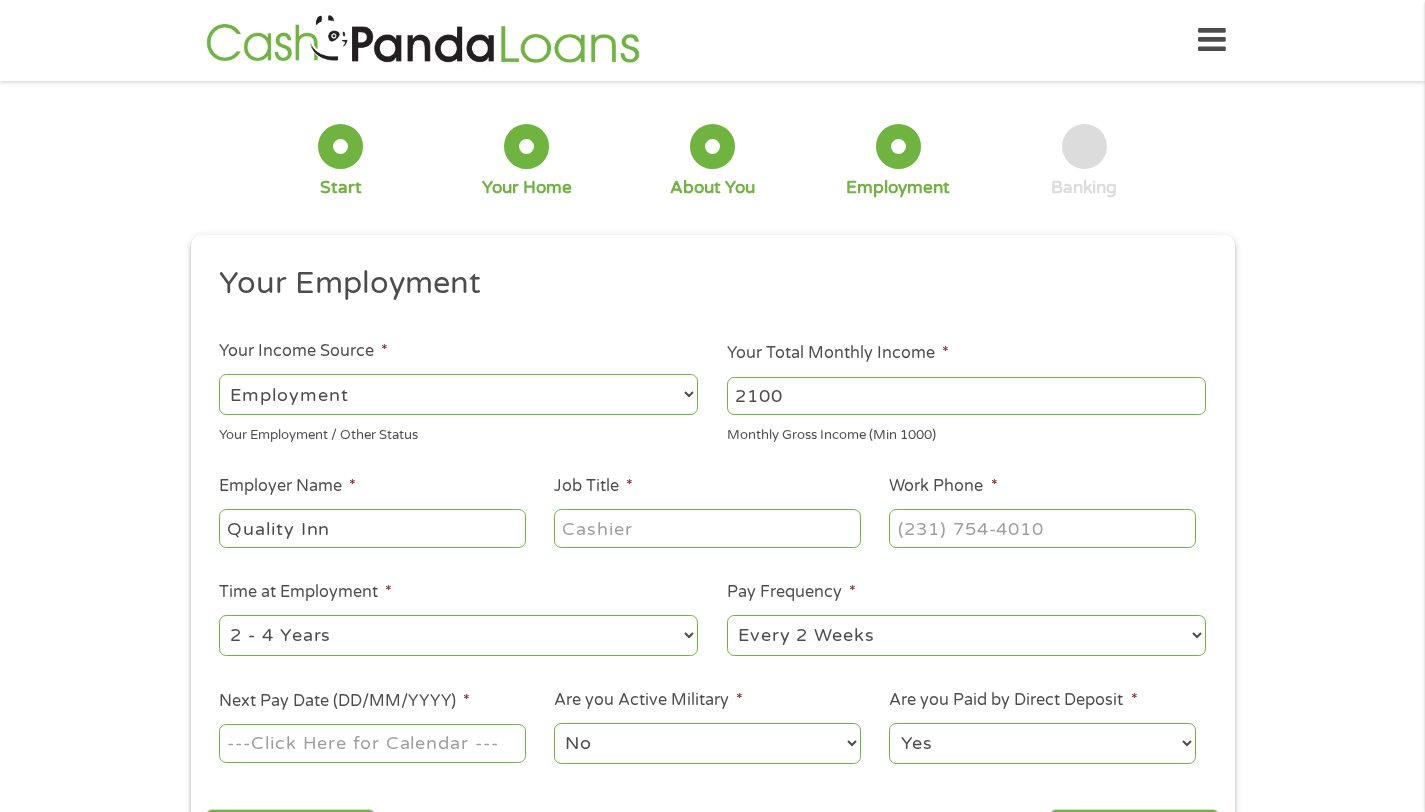 type on "Quality Inn" 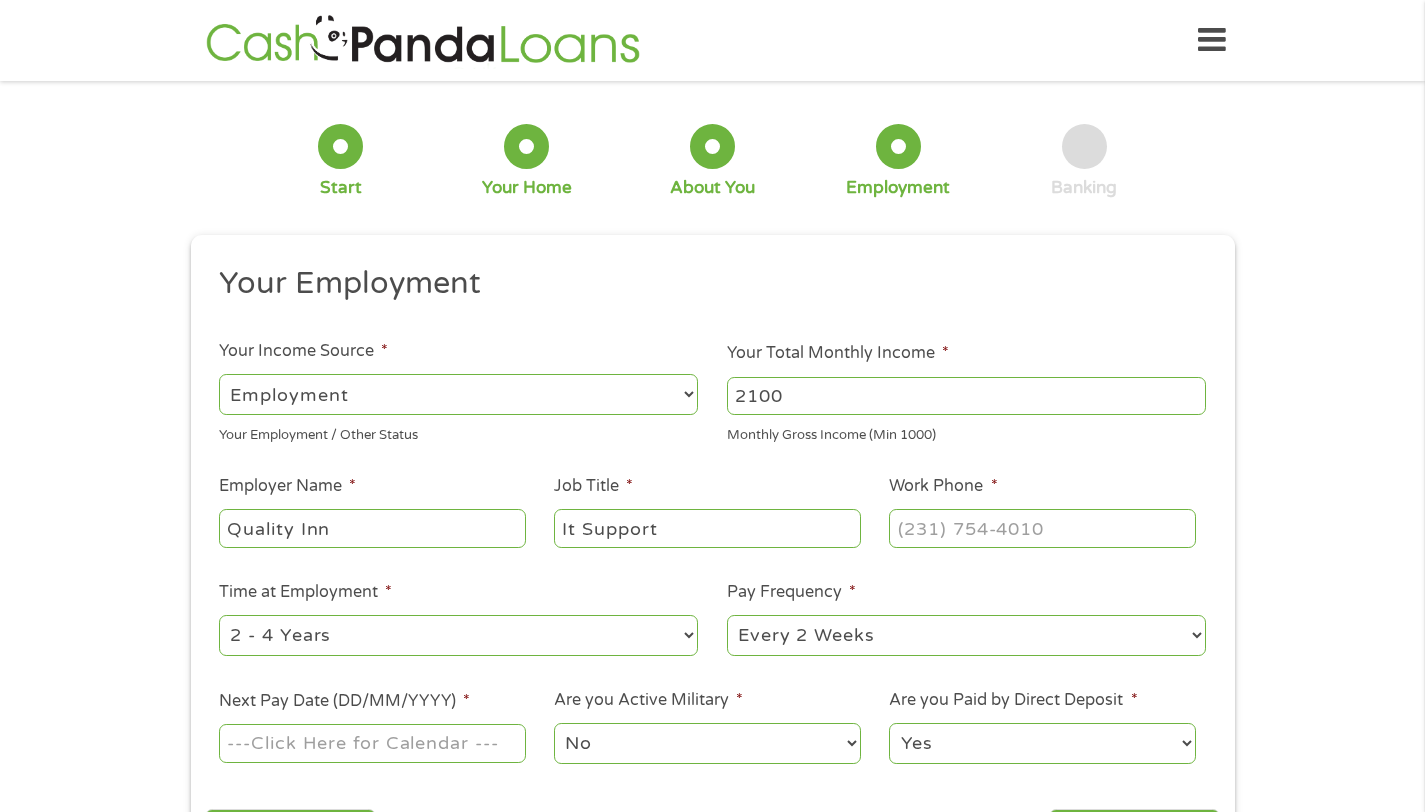 type on "It Support" 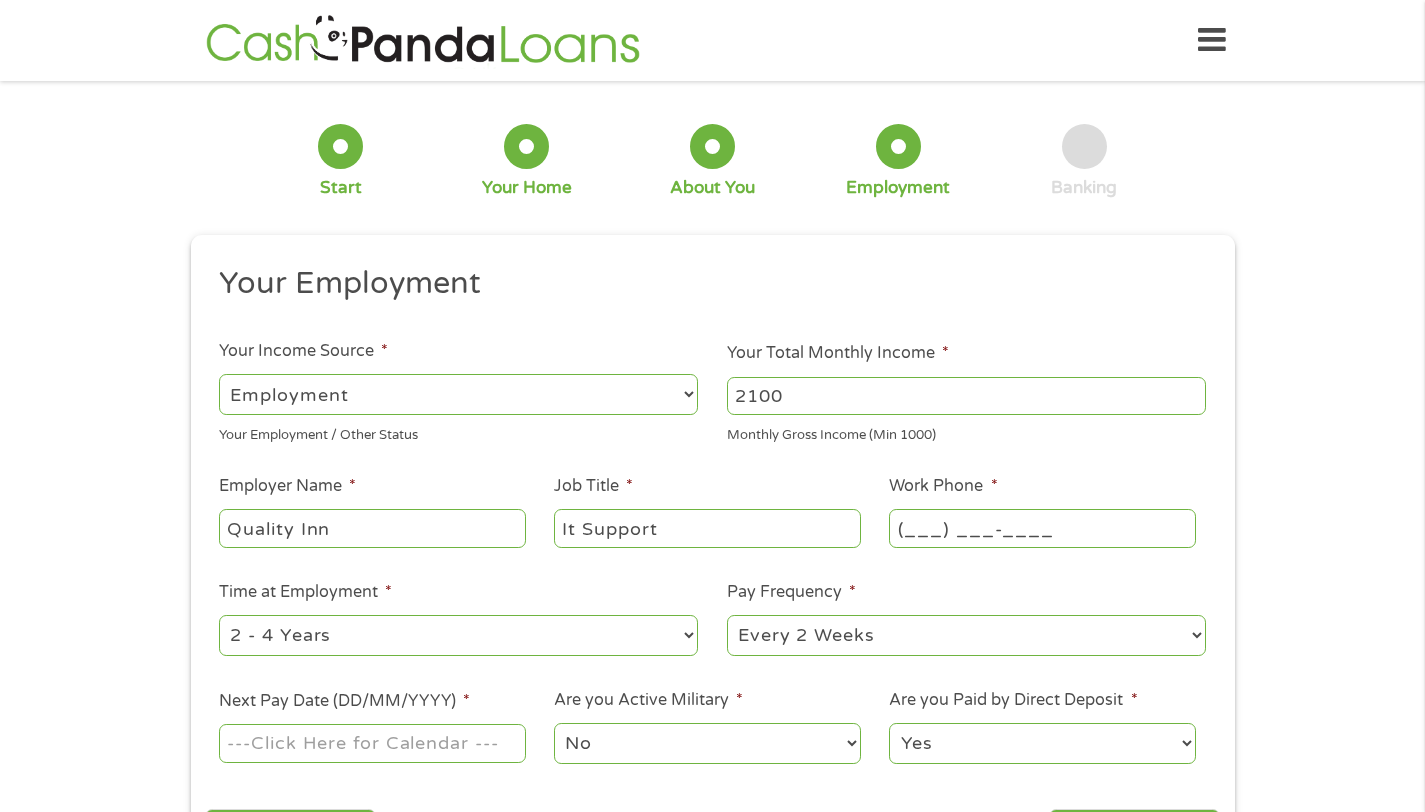 click on "(___) ___-____" at bounding box center (1042, 528) 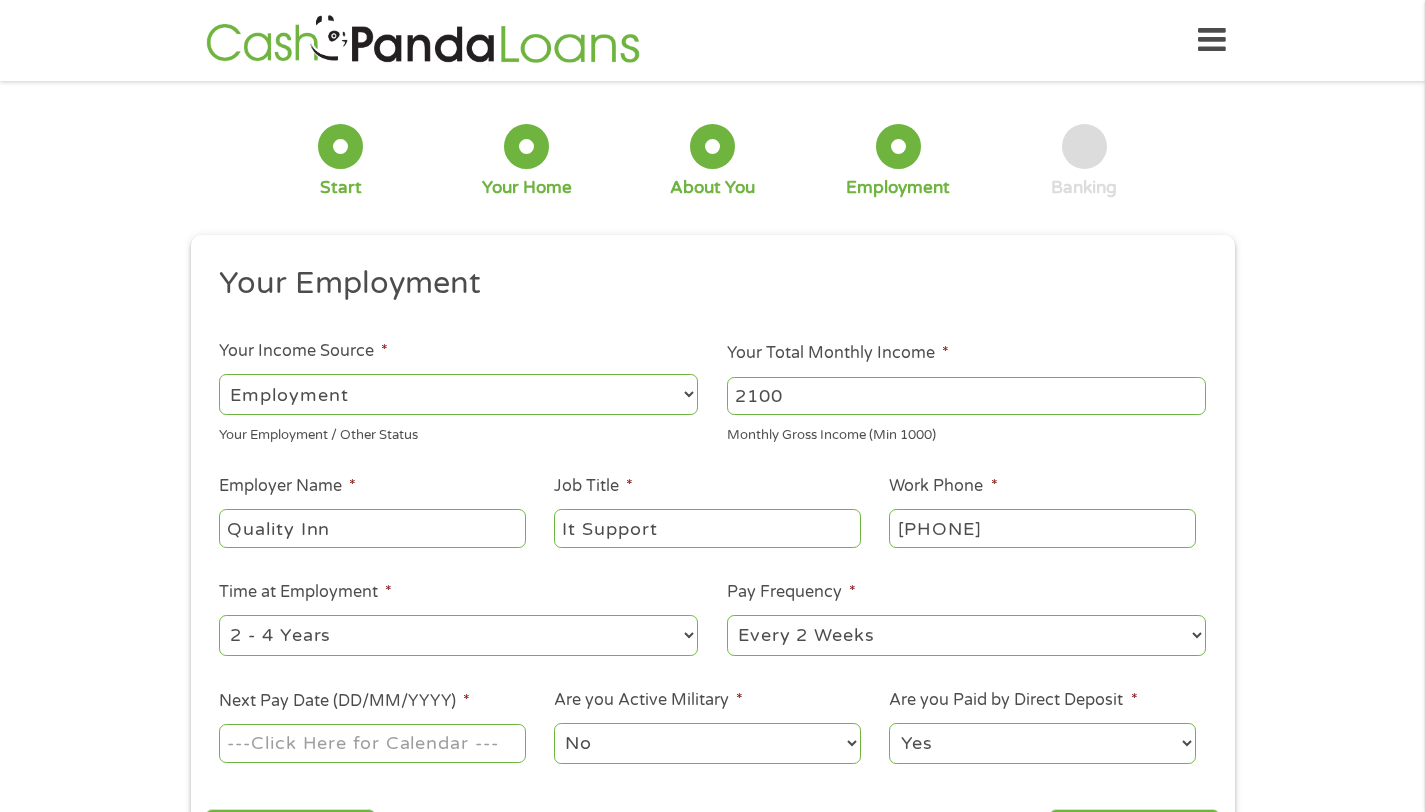 type on "[PHONE]" 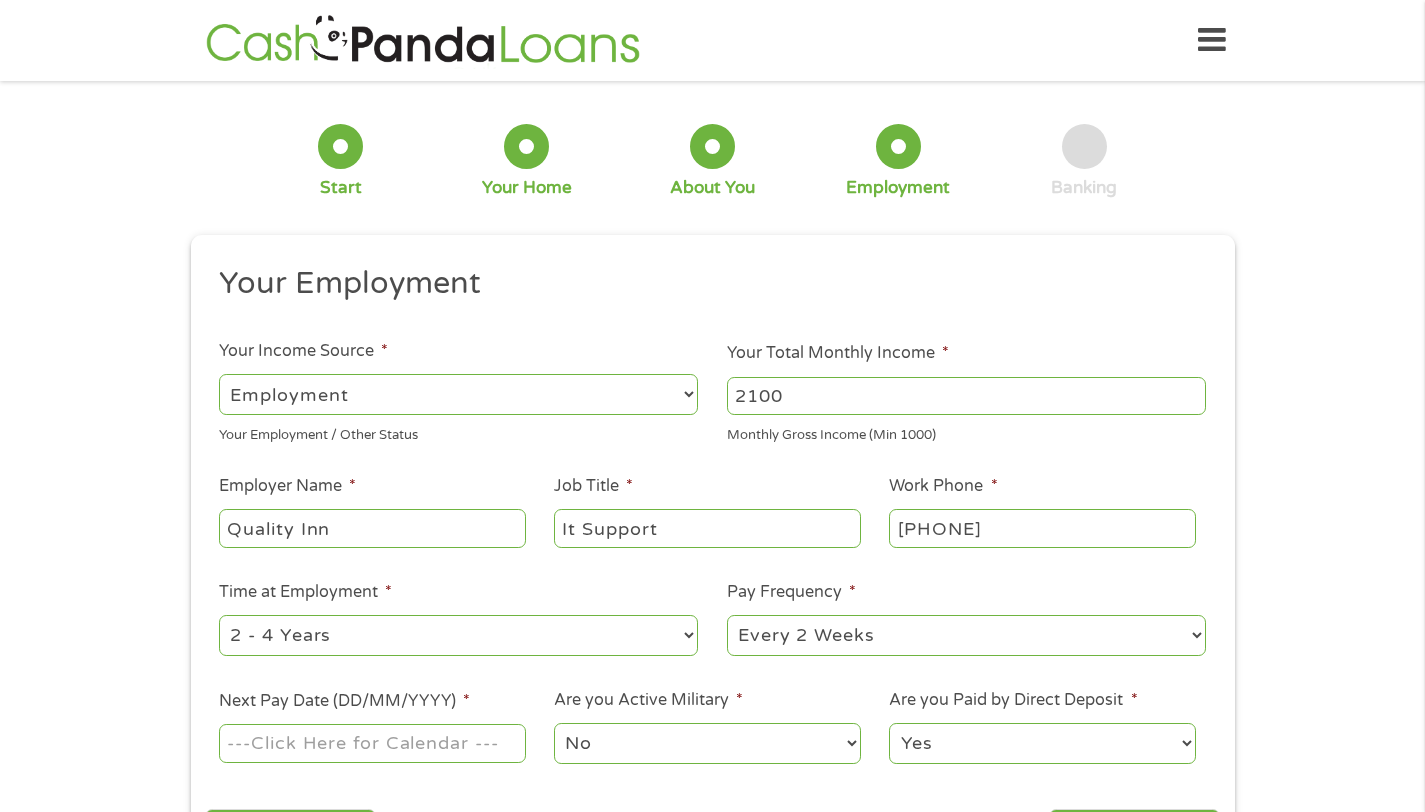 click on "1         Start   2         Your Home   3         About You   4         Employment   5         Banking   6
This field is hidden when viewing the form gclid This field is hidden when viewing the form Referrer https://www.cashpandaloans.com/ This field is hidden when viewing the form Source This field is hidden when viewing the form Campaign This field is hidden when viewing the form Medium This field is hidden when viewing the form adgroup This field is hidden when viewing the form creative This field is hidden when viewing the form position This field is hidden when viewing the form keyword This field is hidden when viewing the form matchtype This field is hidden when viewing the form device This field is hidden when viewing the form network This field is hidden when viewing the form email quality score
No fees!
Secured Site!
No Paperwork!
No Obligation!" at bounding box center [712, 489] 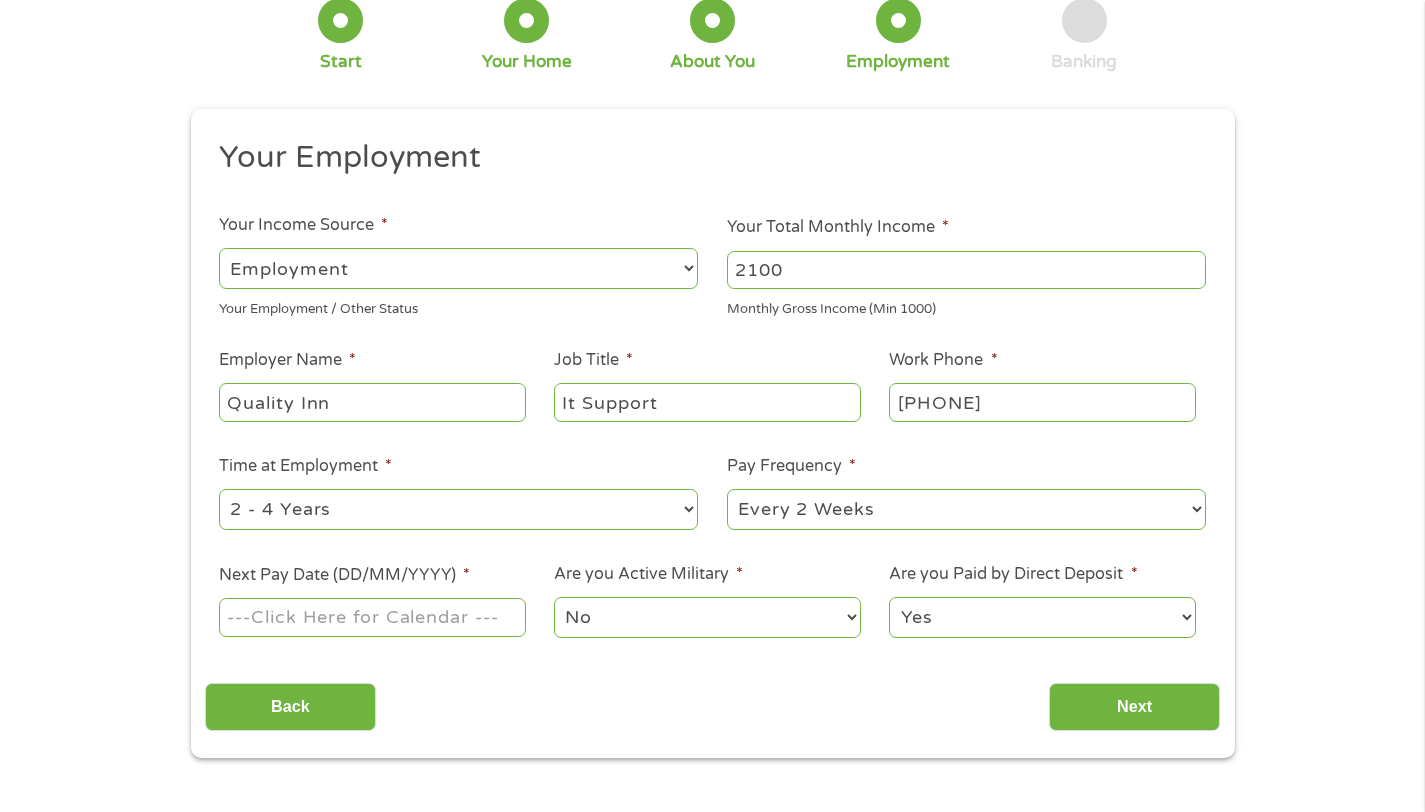 scroll, scrollTop: 129, scrollLeft: 0, axis: vertical 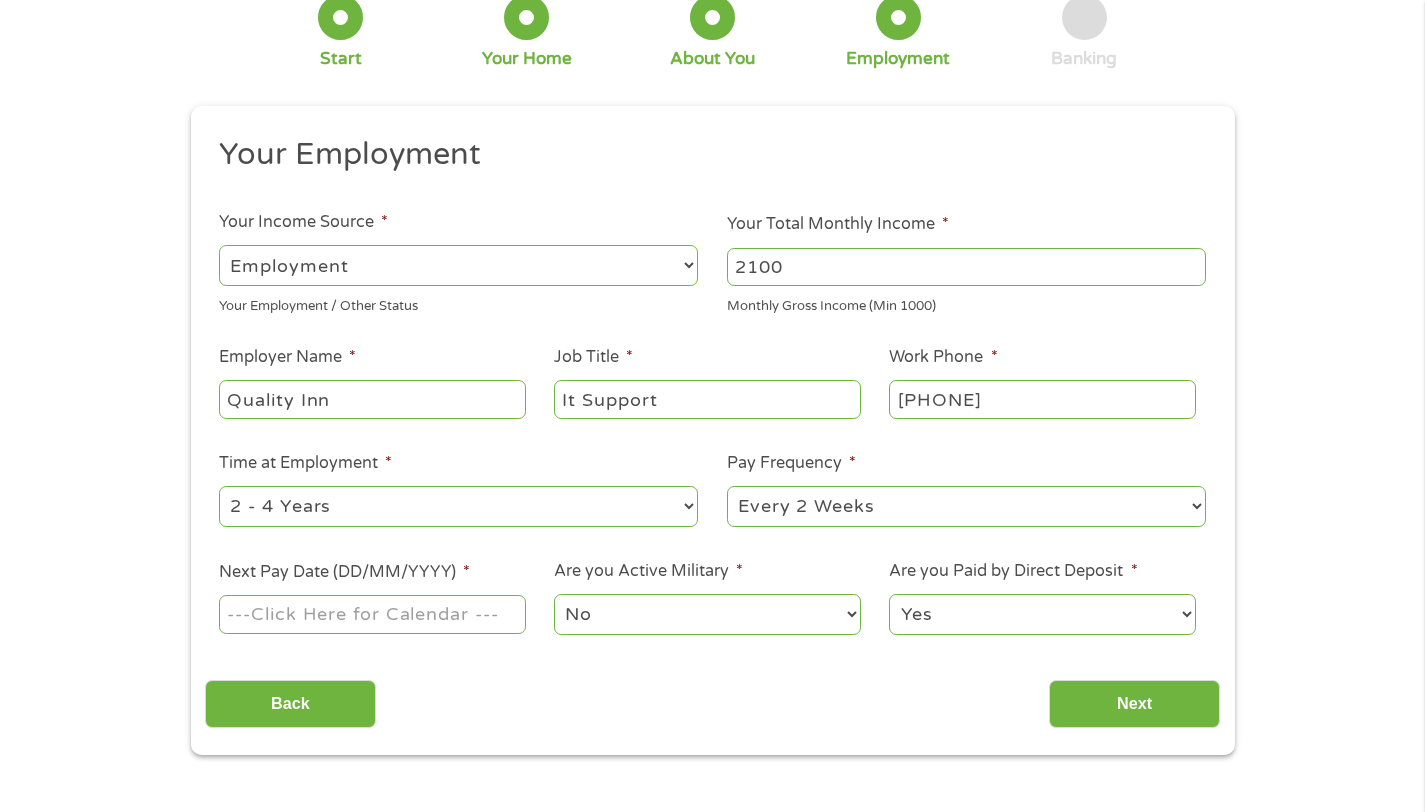 click on "--- Choose one --- 1 Year or less 1 - 2 Years 2 - 4 Years Over 4 Years" at bounding box center [458, 506] 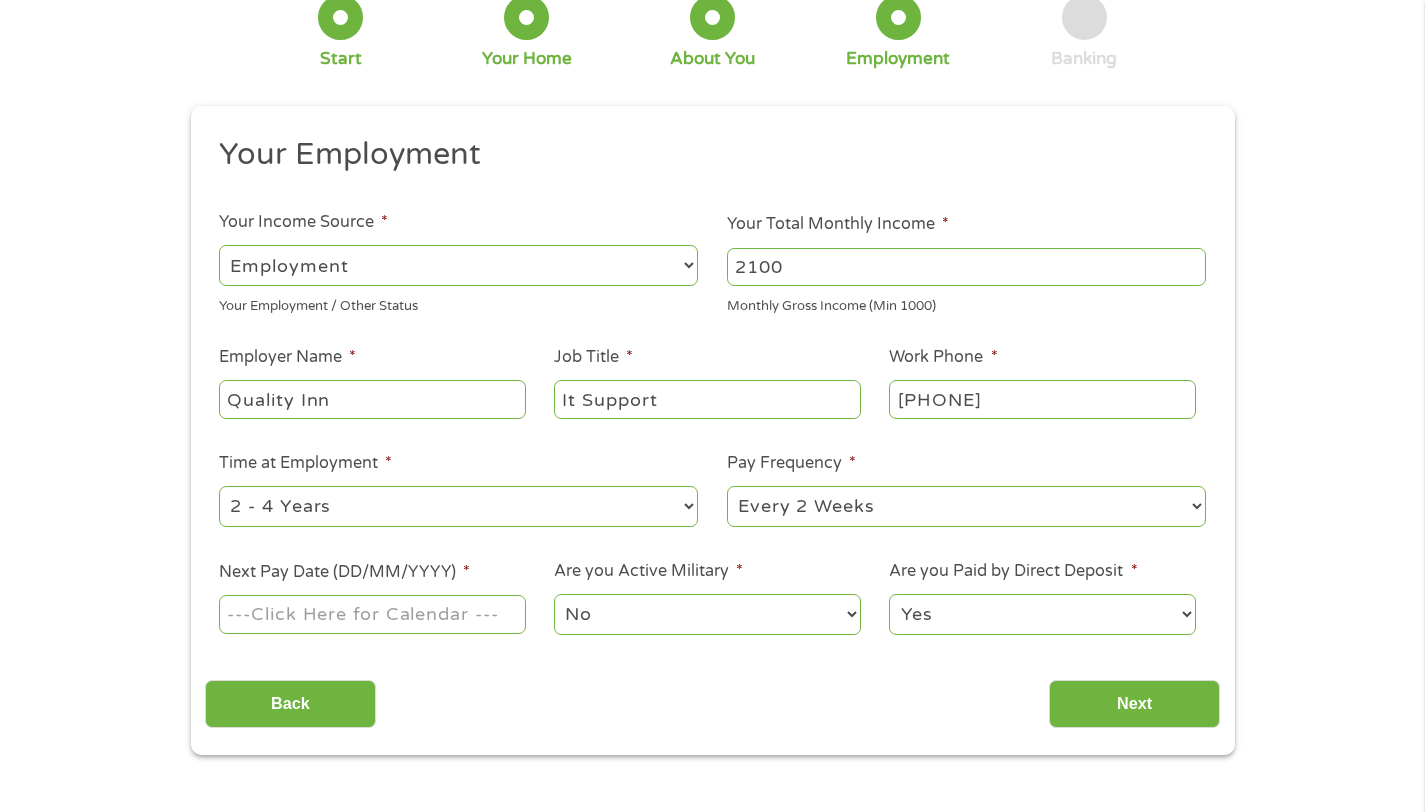 select on "60months" 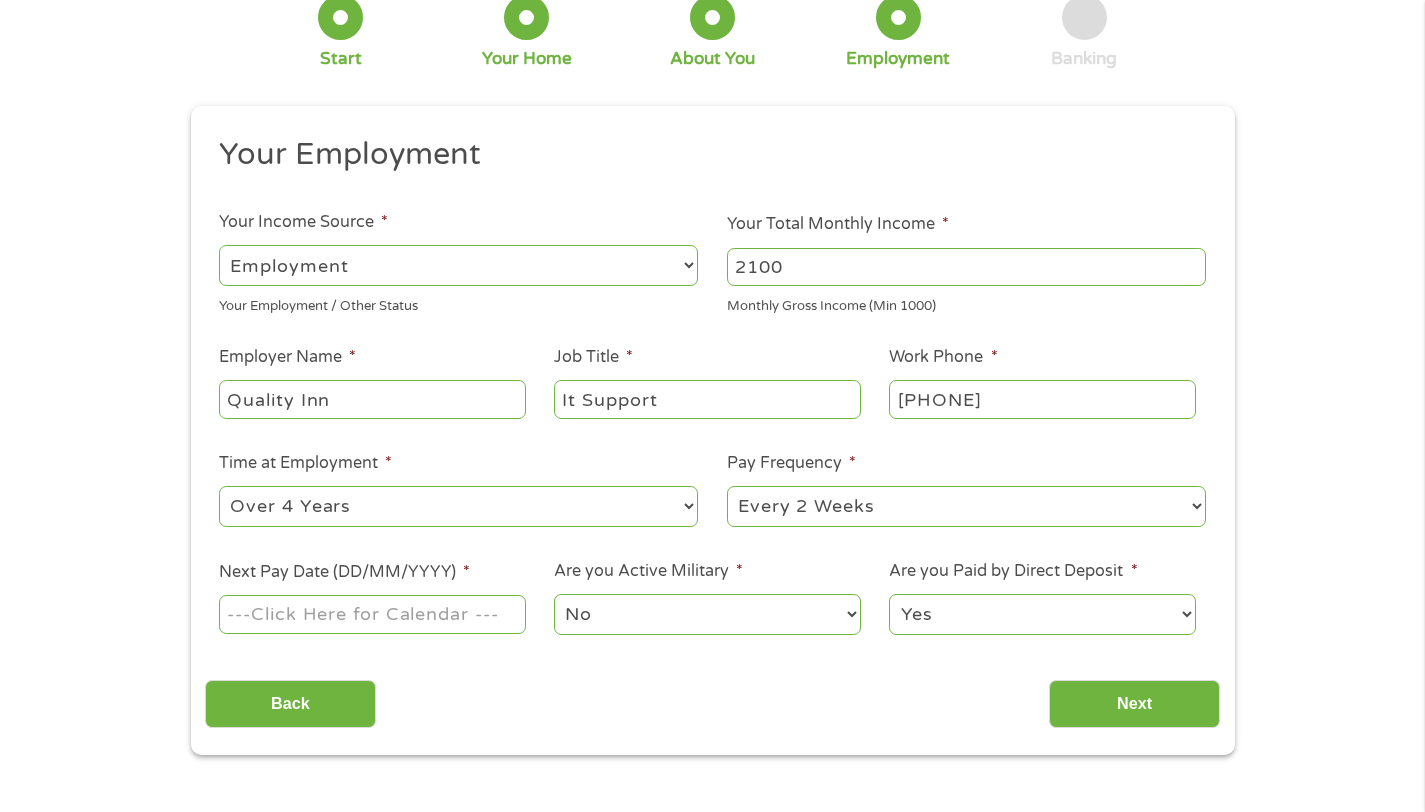 click on "--- Choose one --- Every 2 Weeks Every Week Monthly Semi-Monthly" at bounding box center (966, 506) 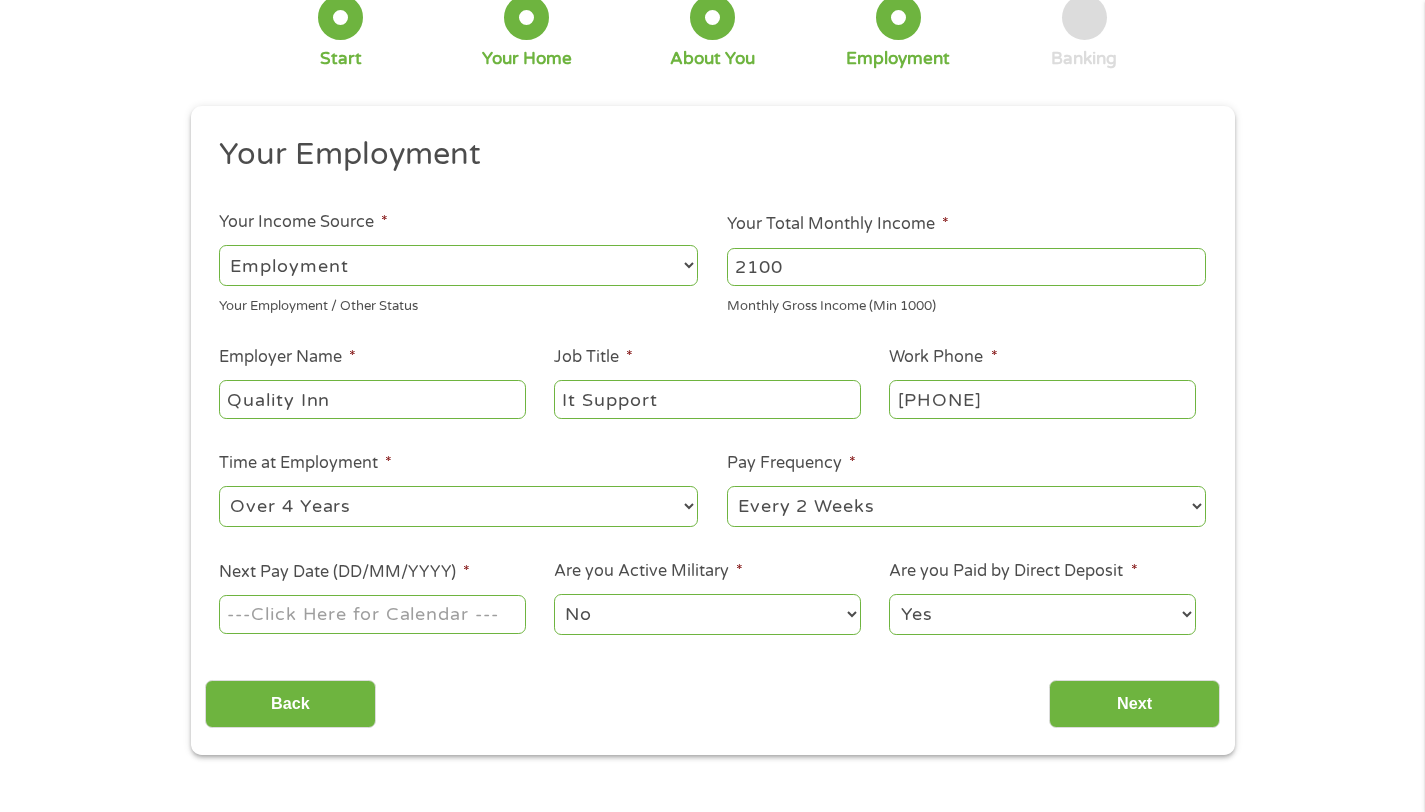 click on "Next Pay Date (DD/MM/YYYY) *" at bounding box center [372, 614] 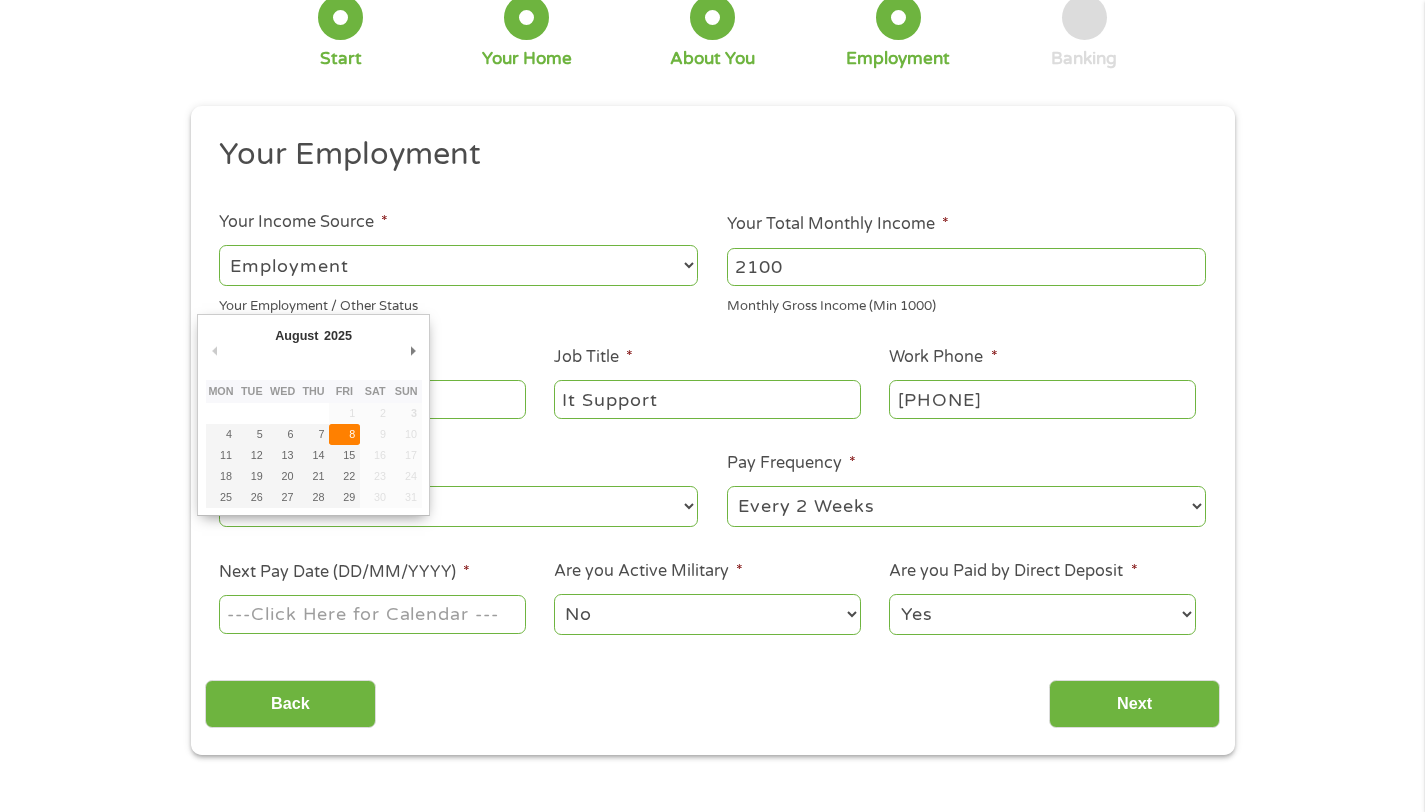type on "08/08/2025" 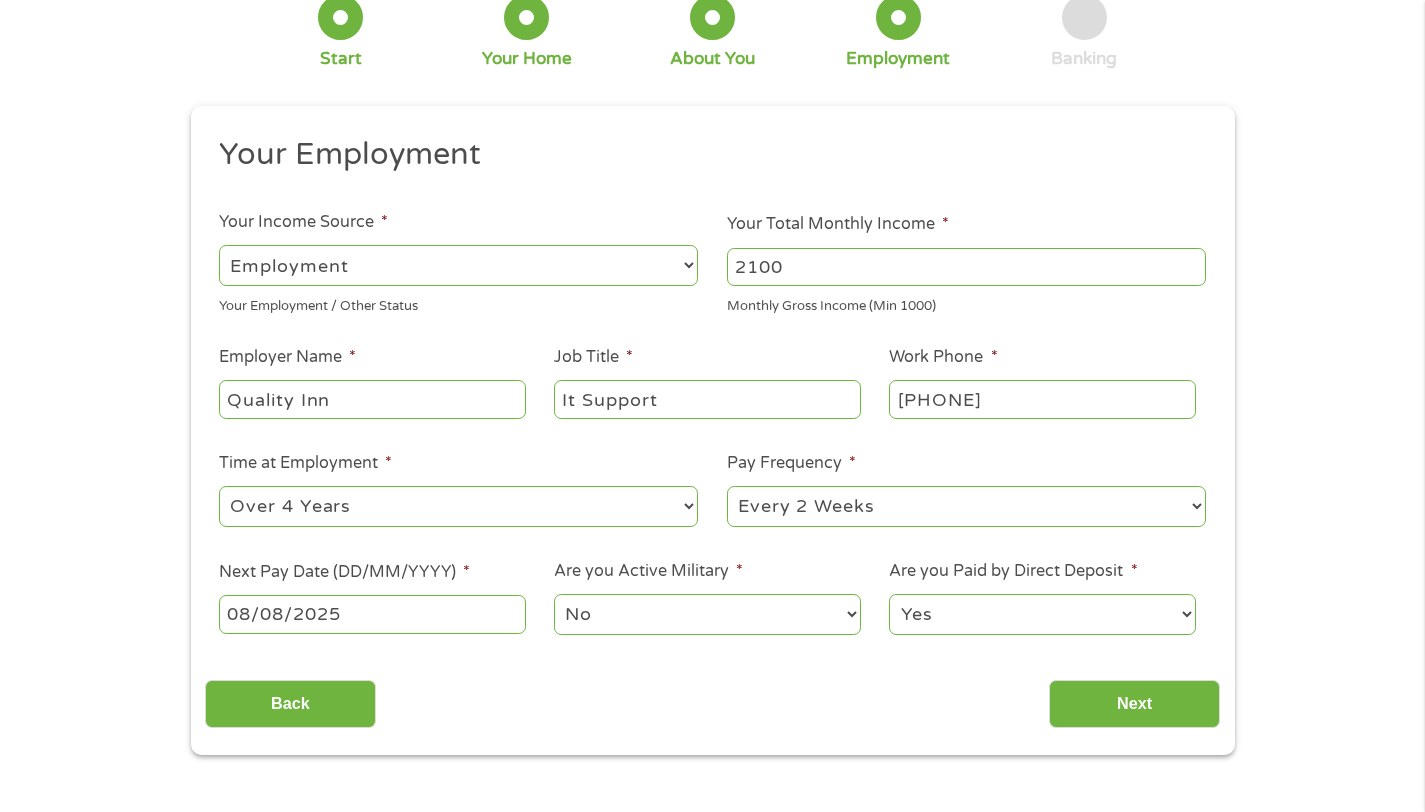click on "No Yes" at bounding box center (707, 614) 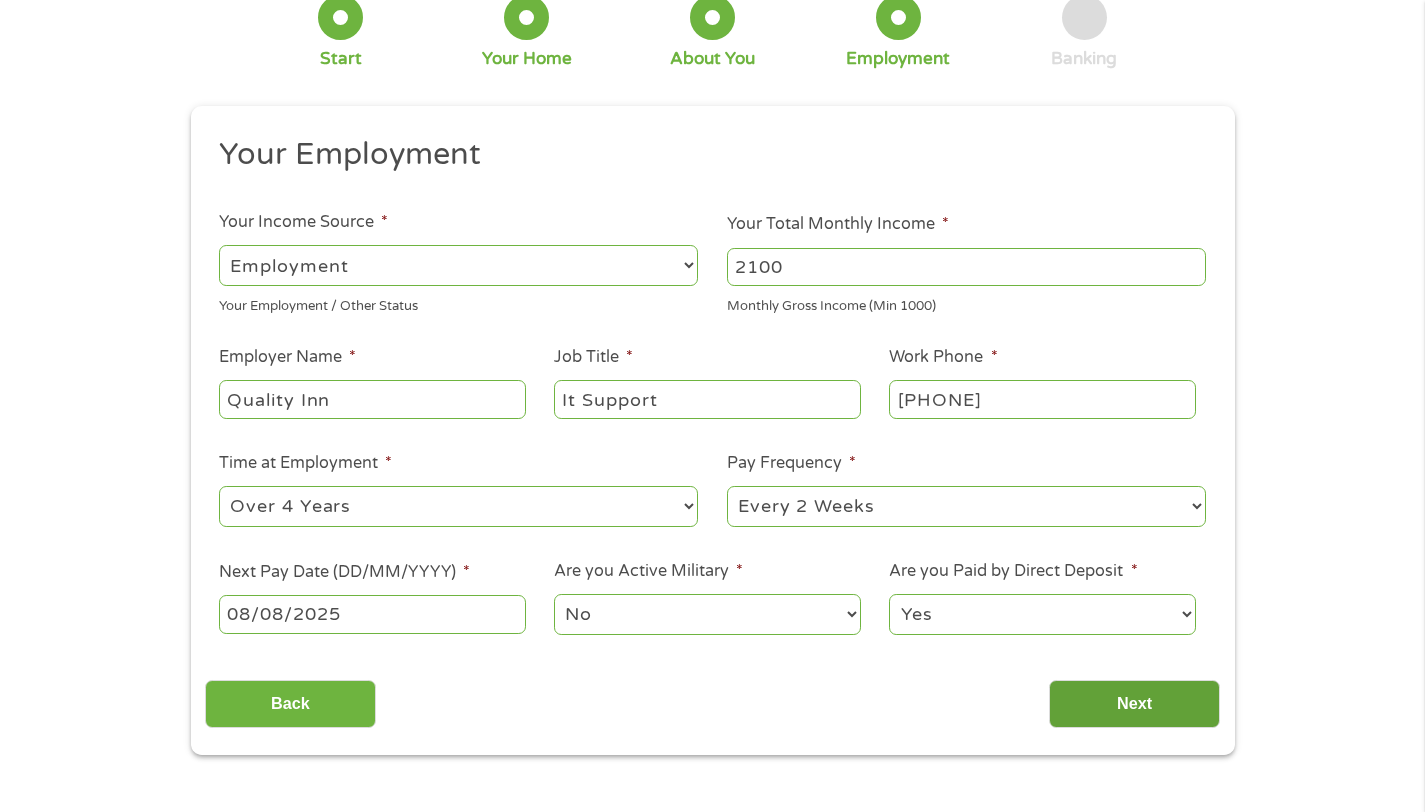 click on "Next" at bounding box center (1134, 704) 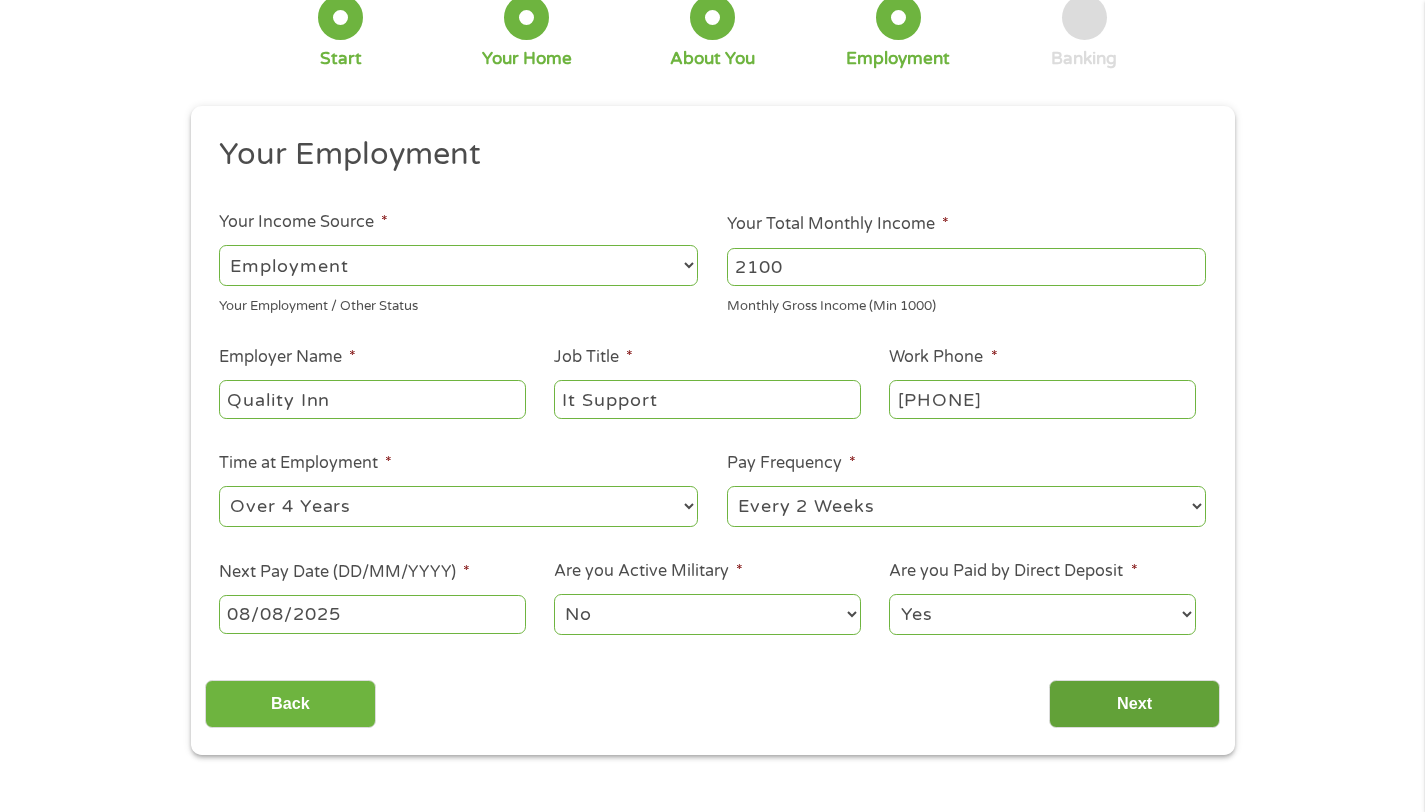 scroll, scrollTop: 8, scrollLeft: 8, axis: both 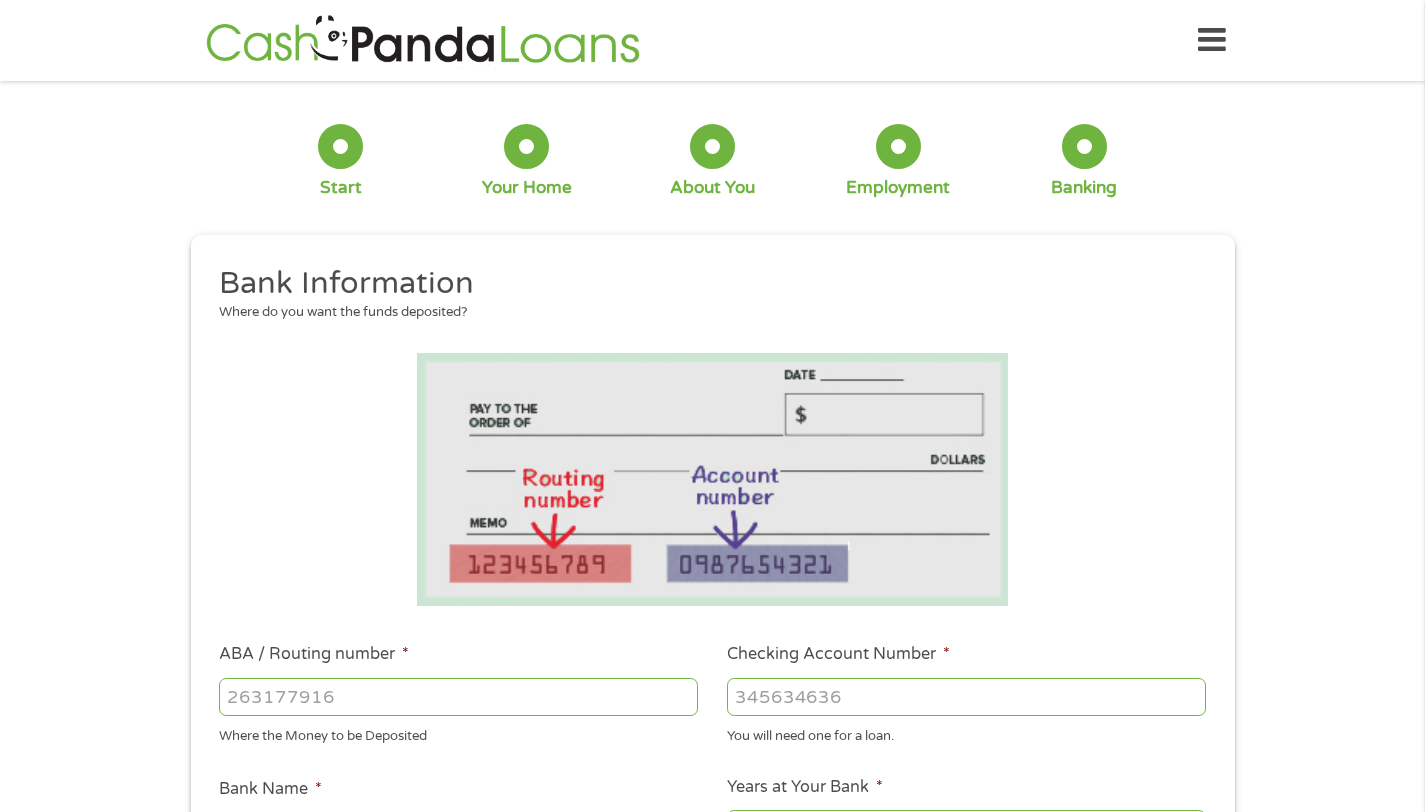 click at bounding box center [1212, 40] 